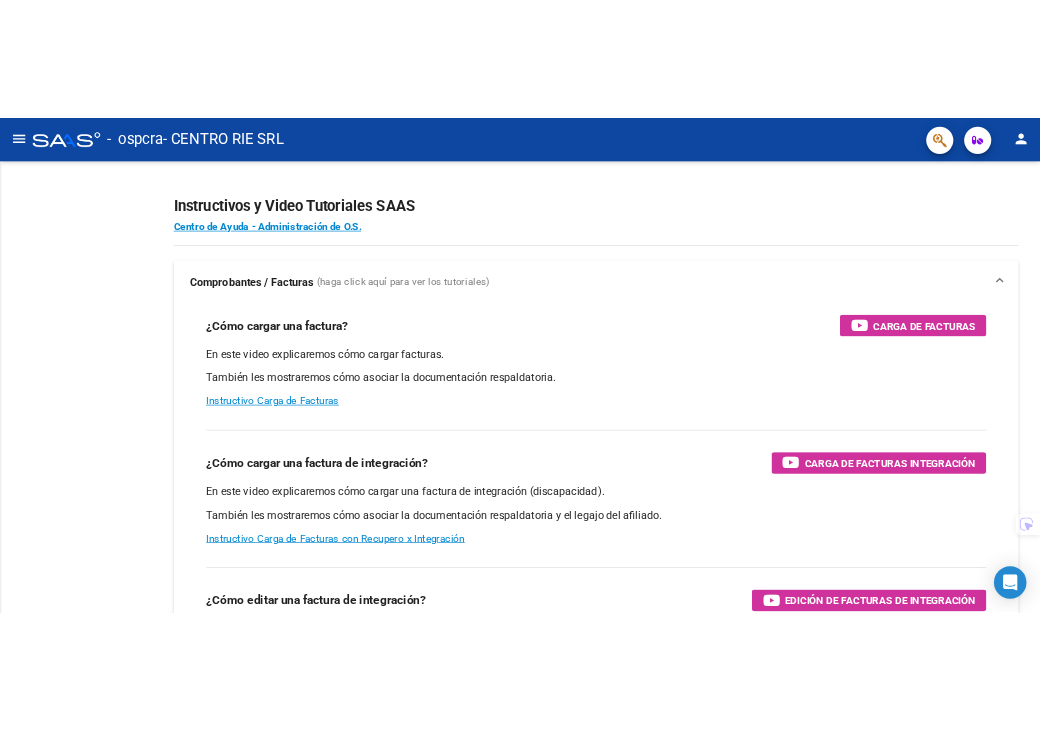 scroll, scrollTop: 0, scrollLeft: 0, axis: both 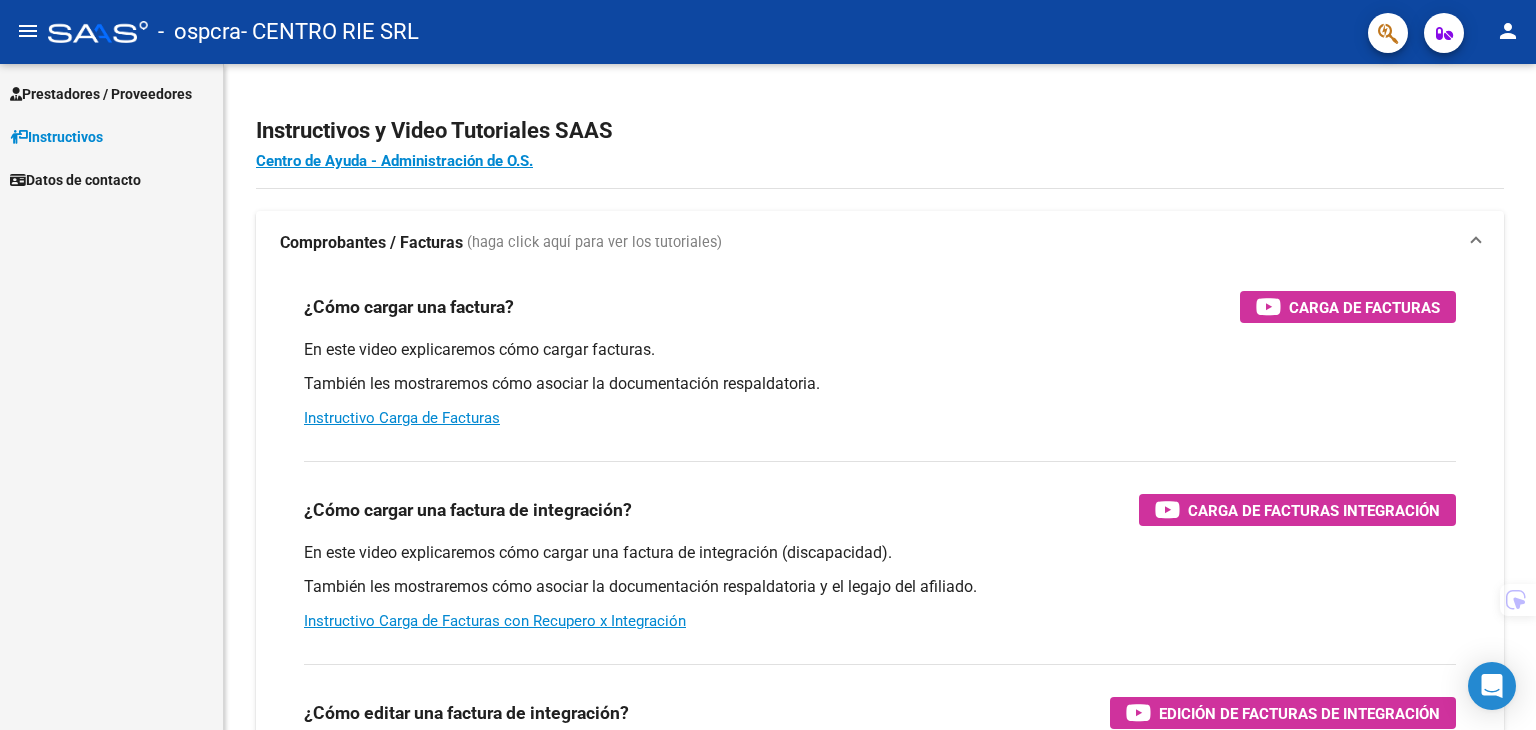 click on "Prestadores / Proveedores" at bounding box center [101, 94] 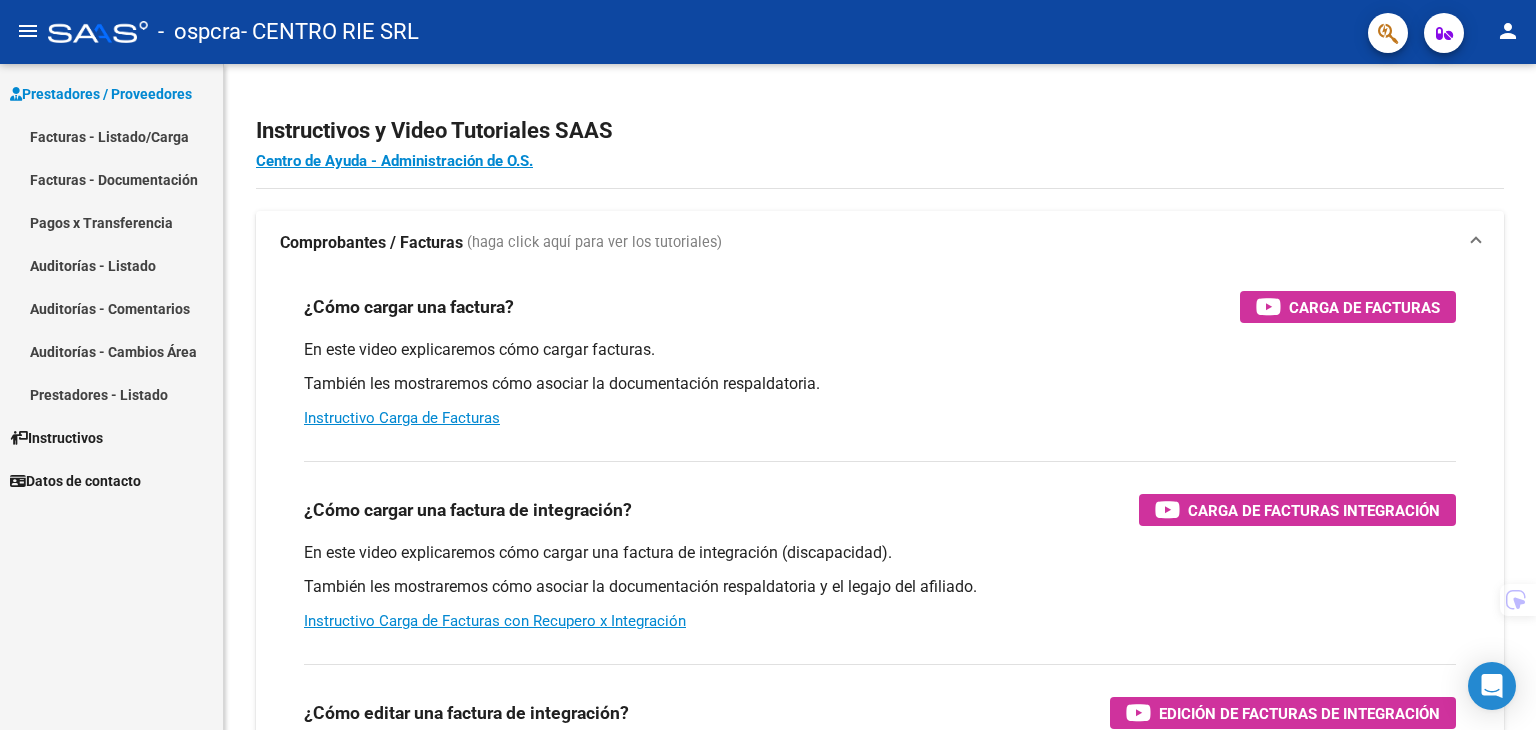 click on "Facturas - Listado/Carga" at bounding box center [111, 136] 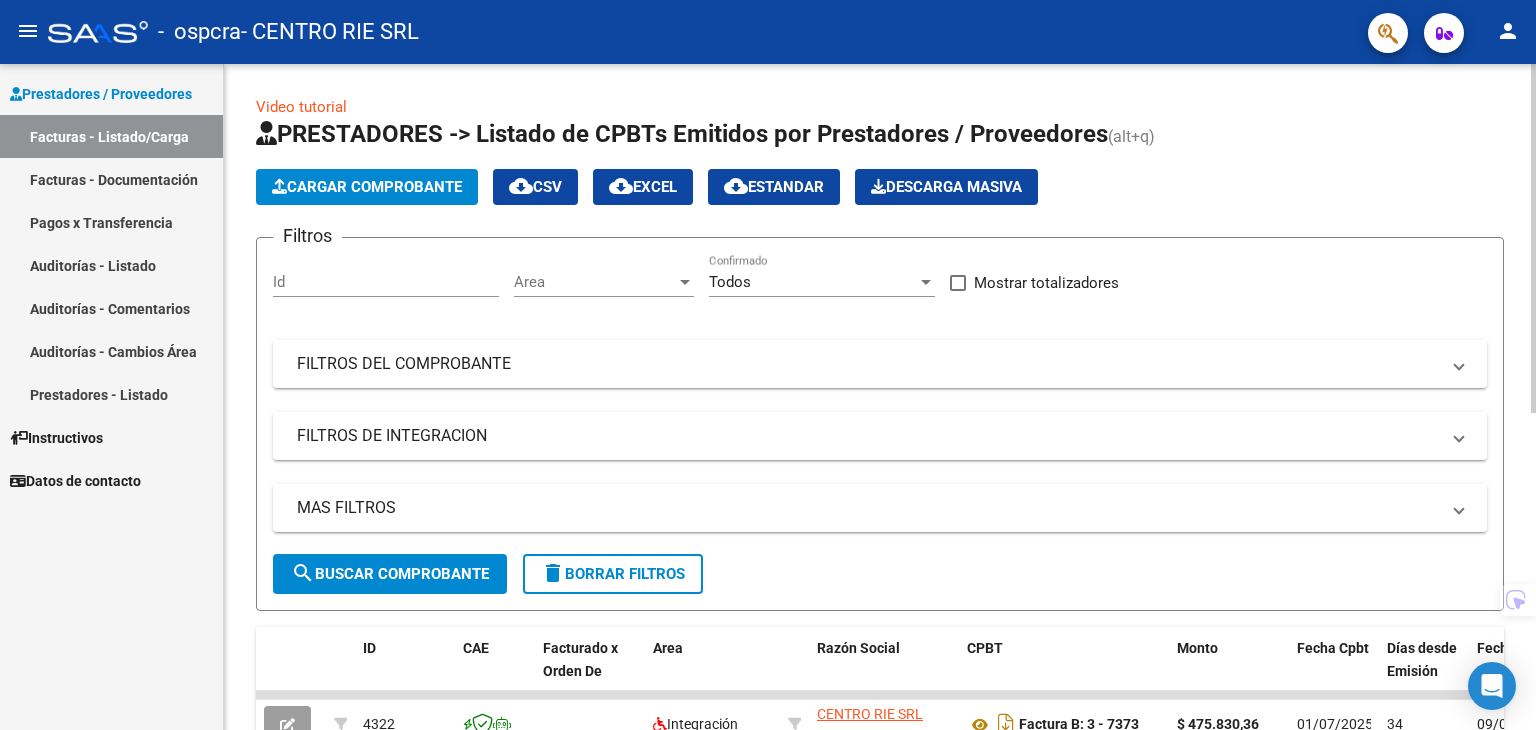 click on "Cargar Comprobante" 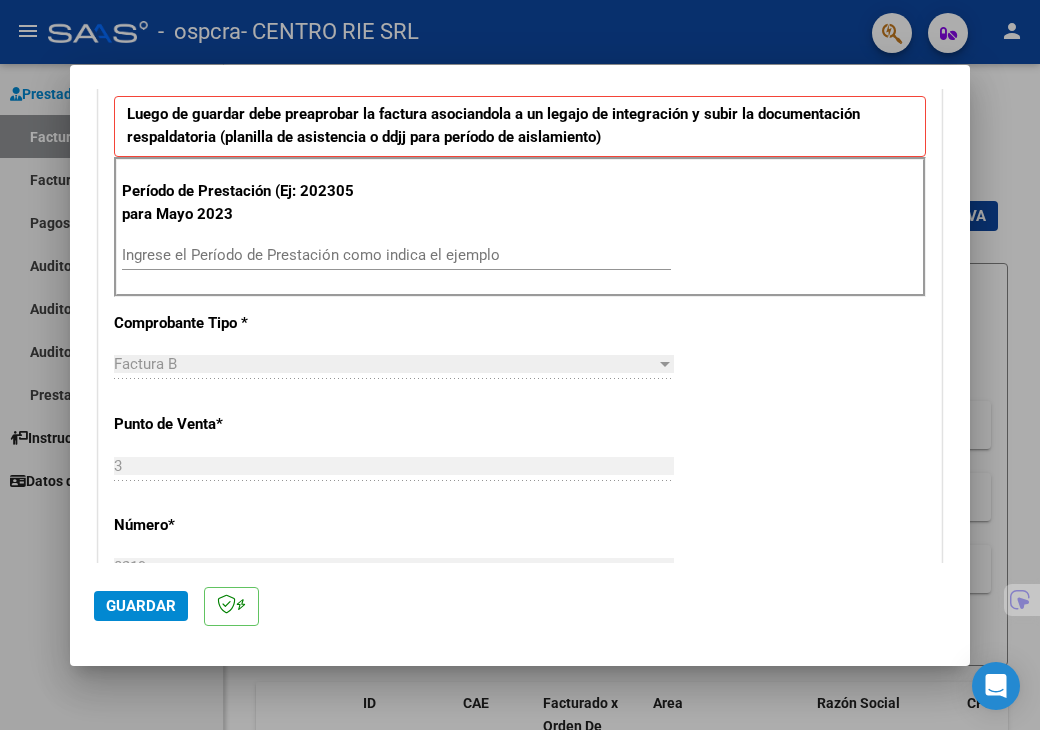 drag, startPoint x: 292, startPoint y: 473, endPoint x: 306, endPoint y: 455, distance: 22.803509 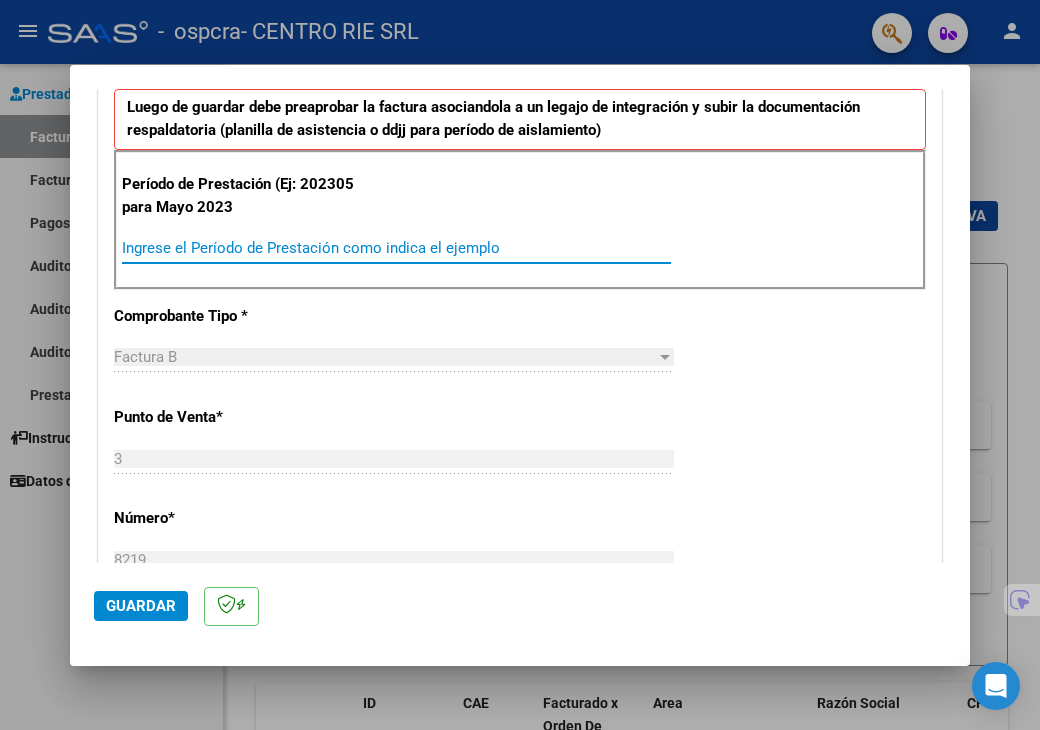 click on "Ingrese el Período de Prestación como indica el ejemplo" at bounding box center [396, 248] 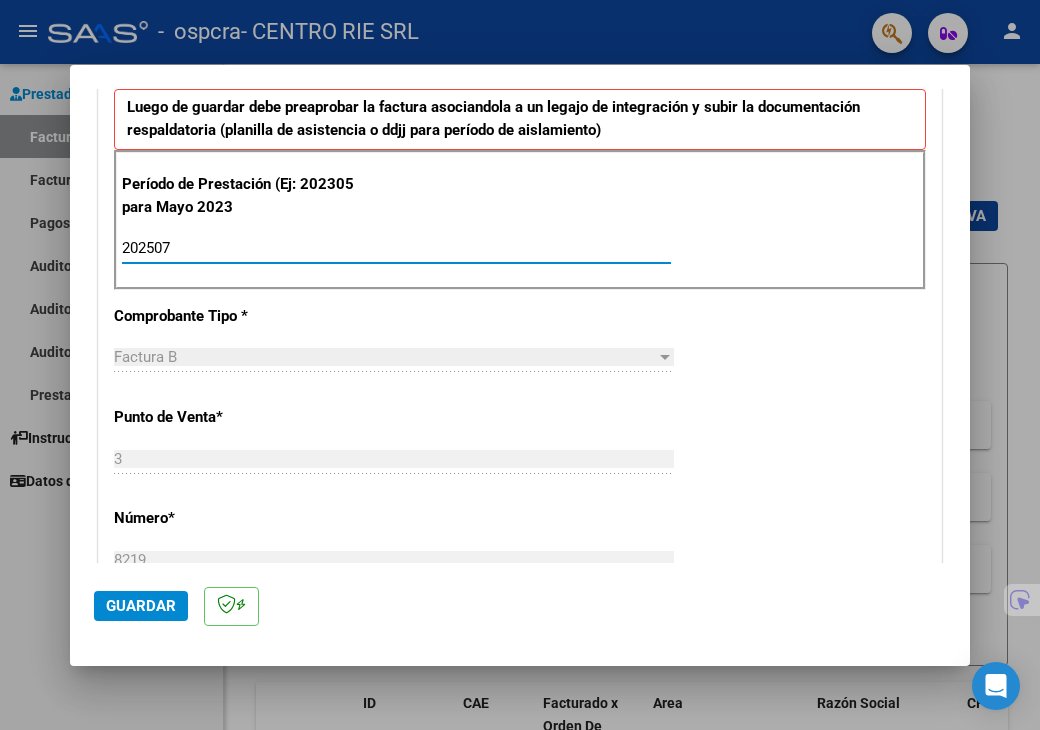 type on "202507" 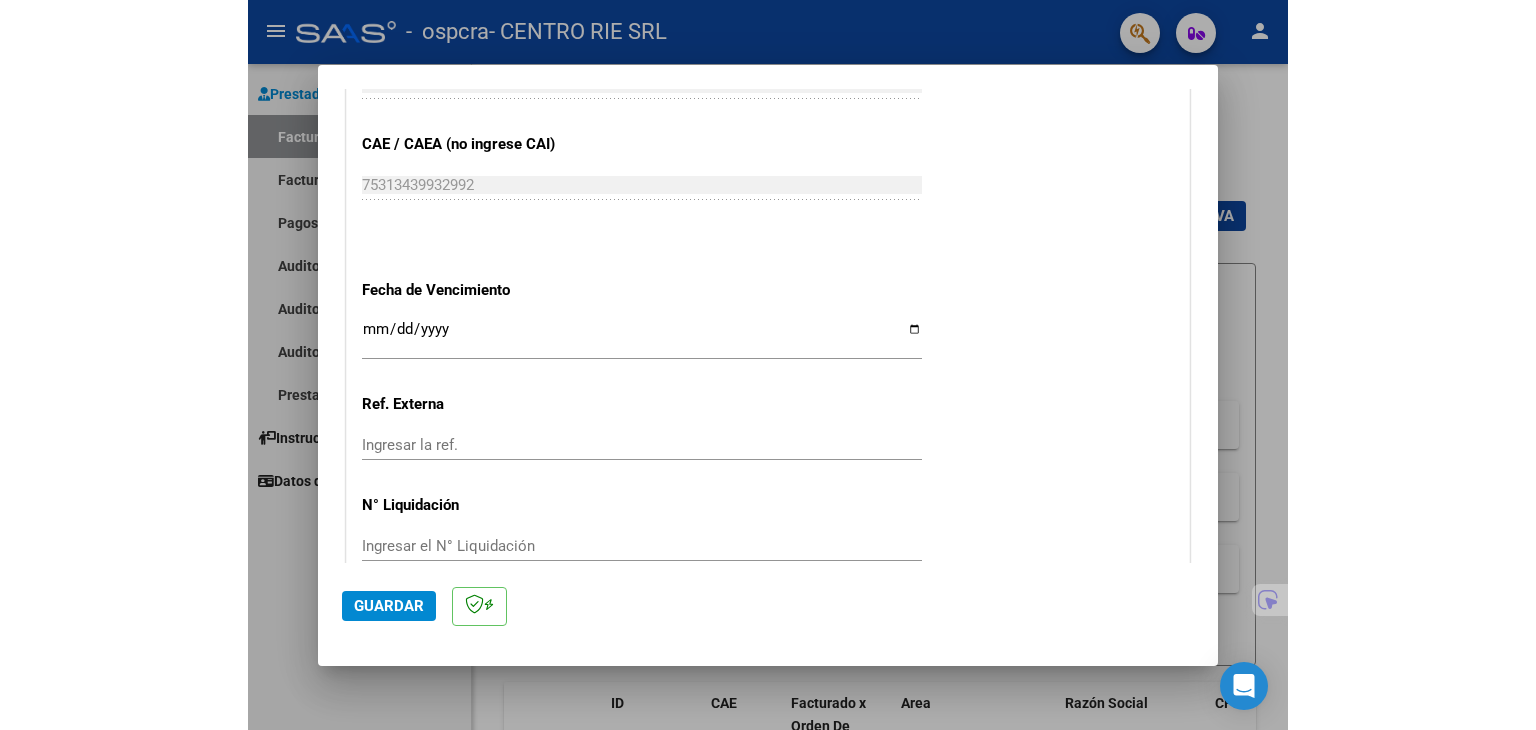 scroll, scrollTop: 1296, scrollLeft: 0, axis: vertical 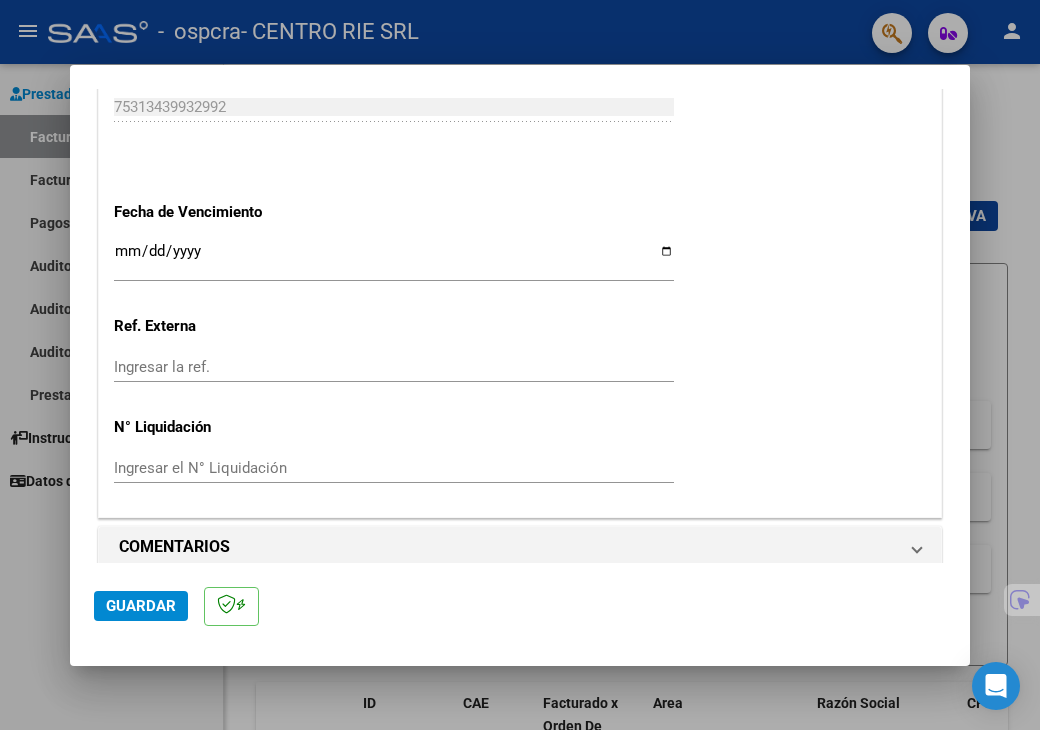 drag, startPoint x: 773, startPoint y: 331, endPoint x: 802, endPoint y: 501, distance: 172.4558 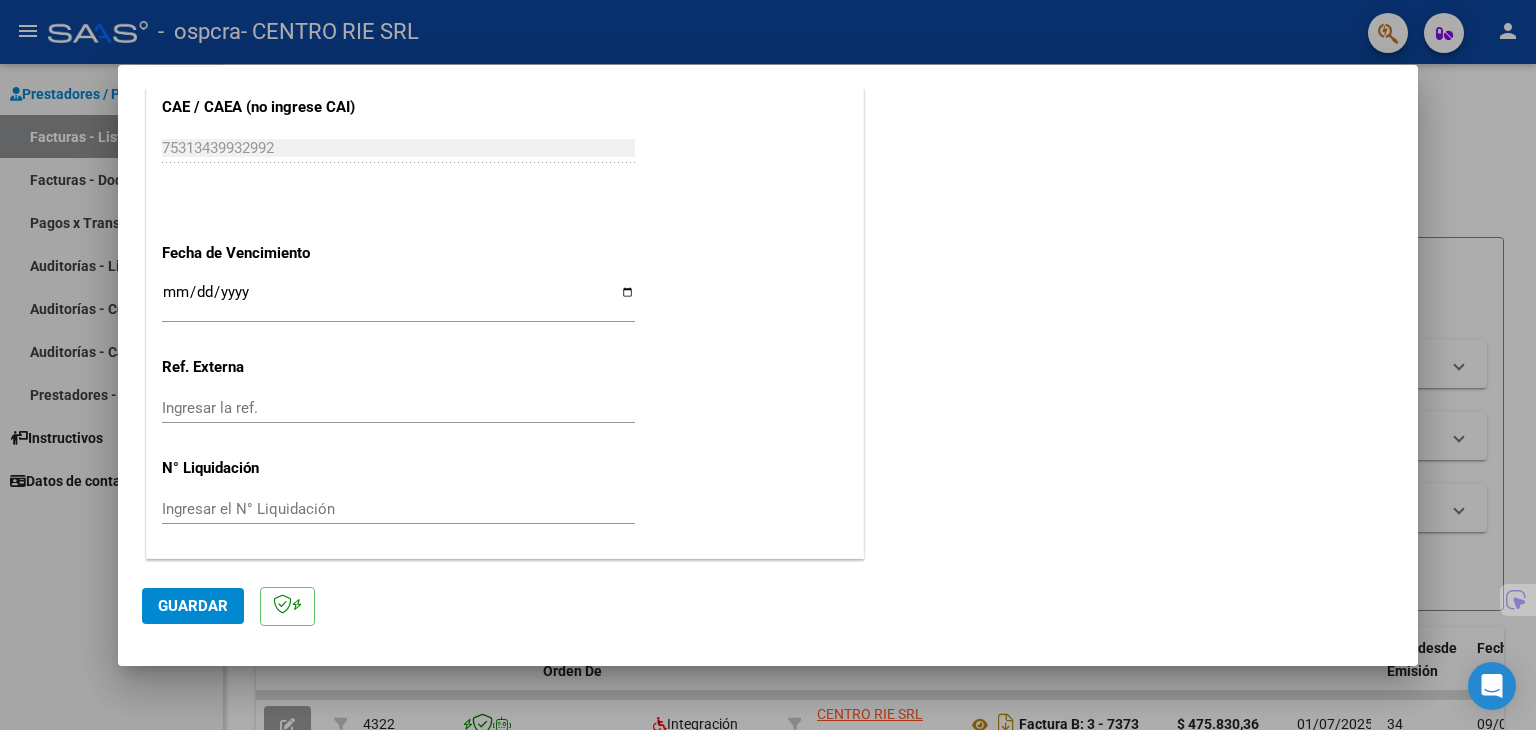 scroll, scrollTop: 1235, scrollLeft: 0, axis: vertical 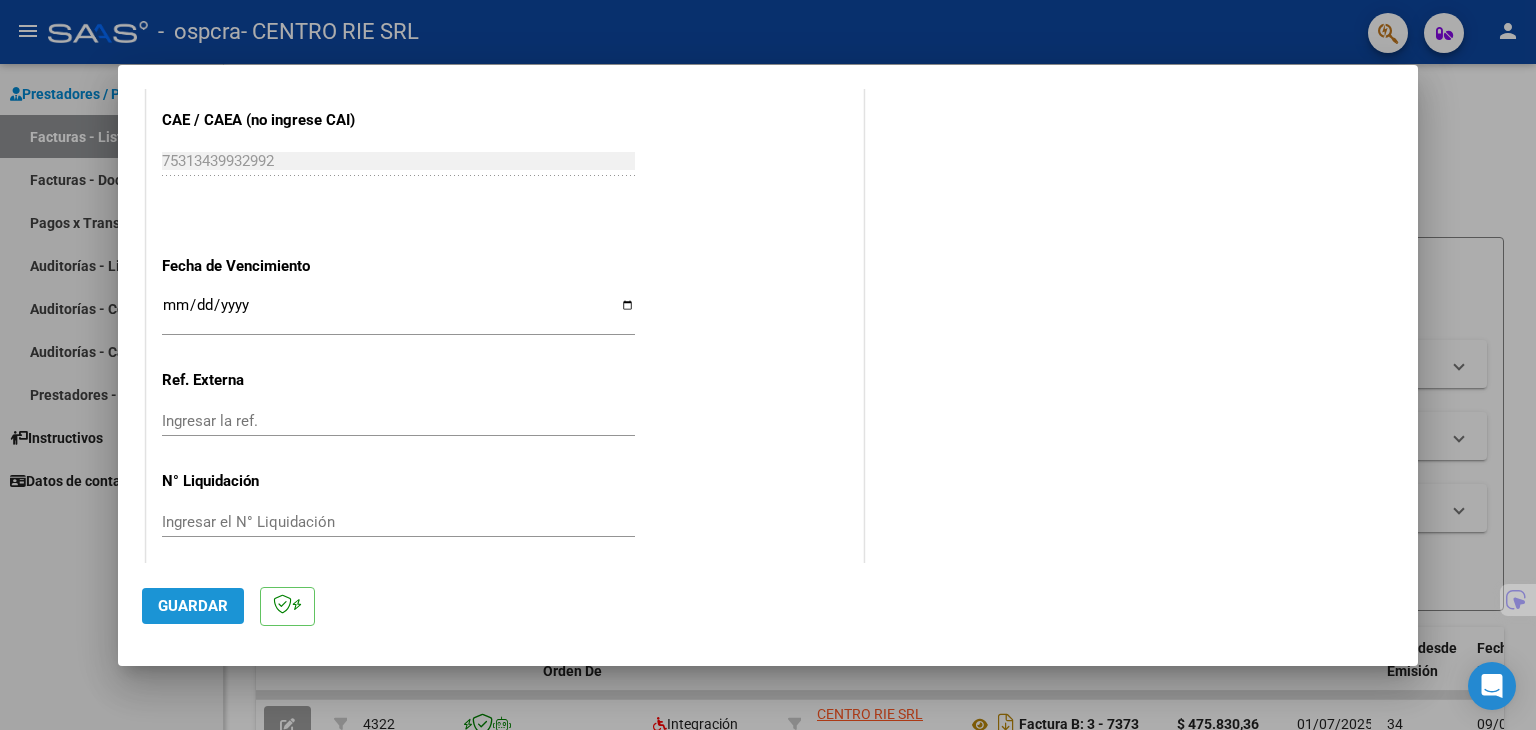 click on "Guardar" 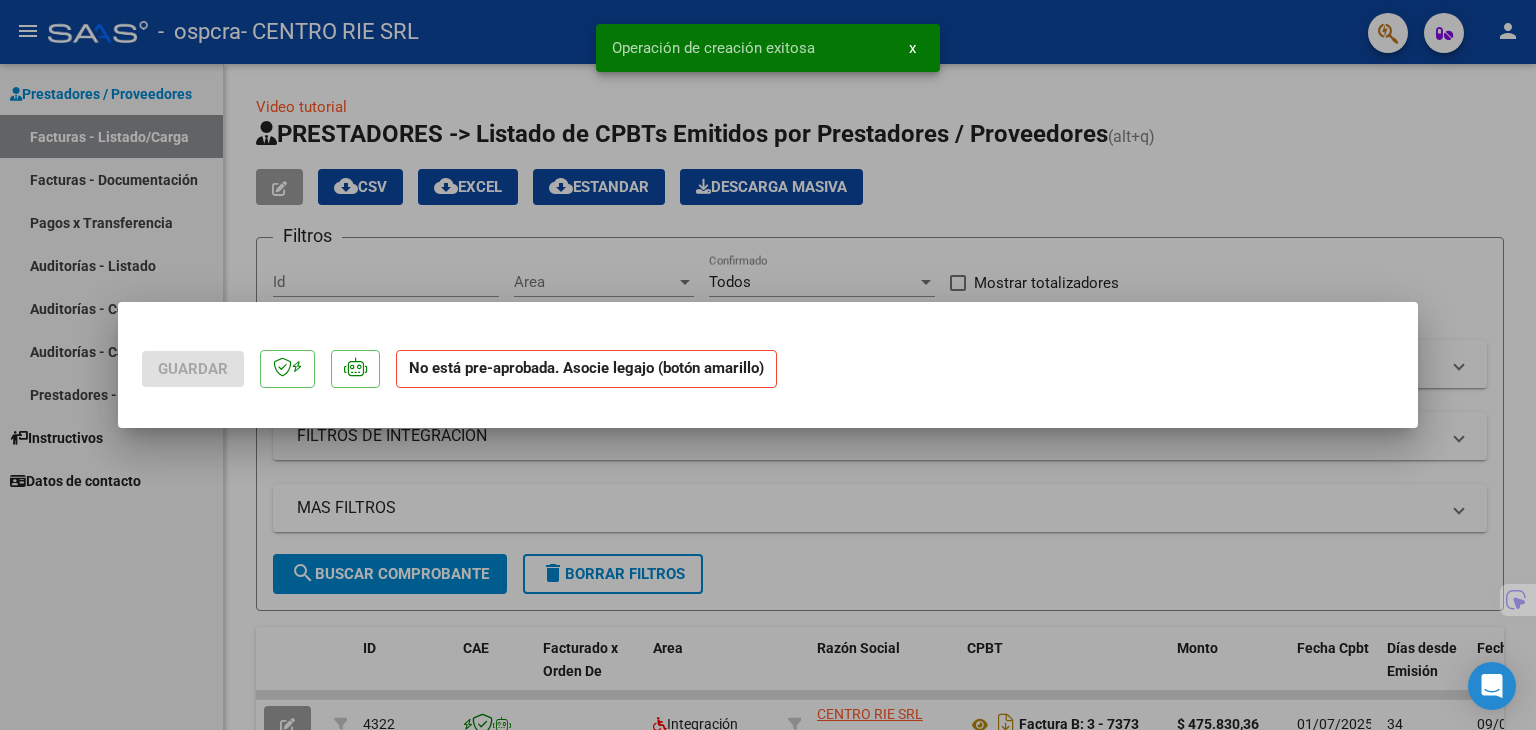scroll, scrollTop: 0, scrollLeft: 0, axis: both 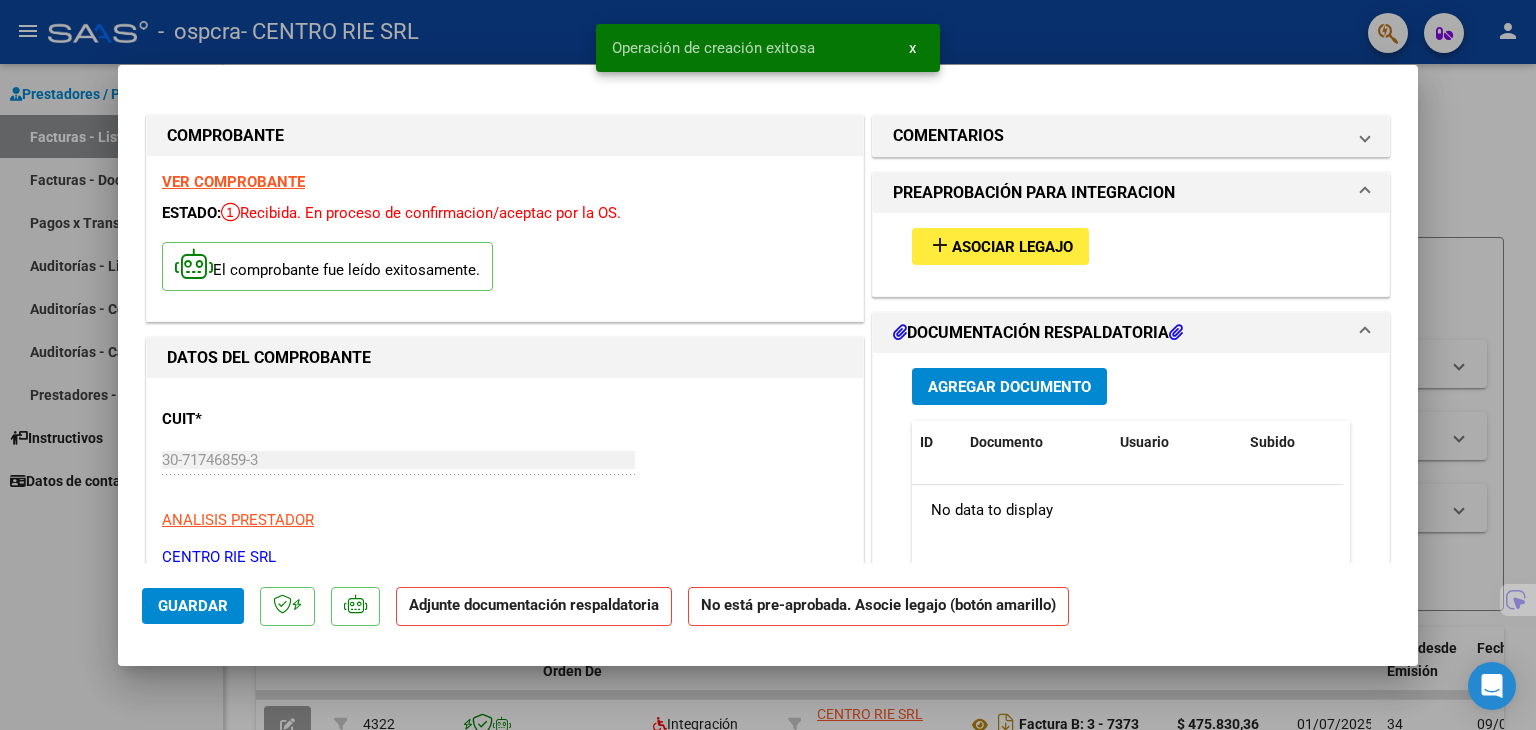 click on "Asociar Legajo" at bounding box center (1012, 247) 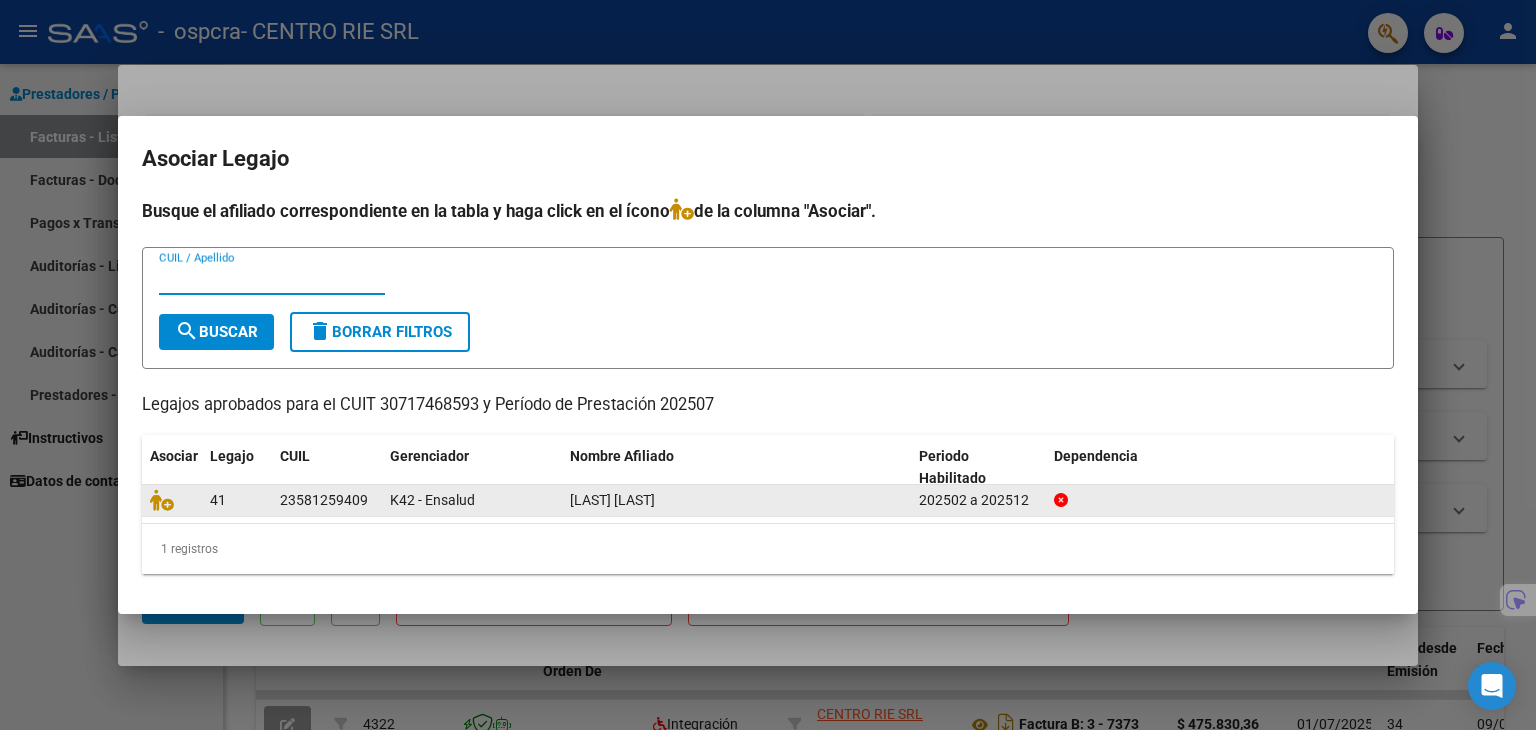 click on "41" 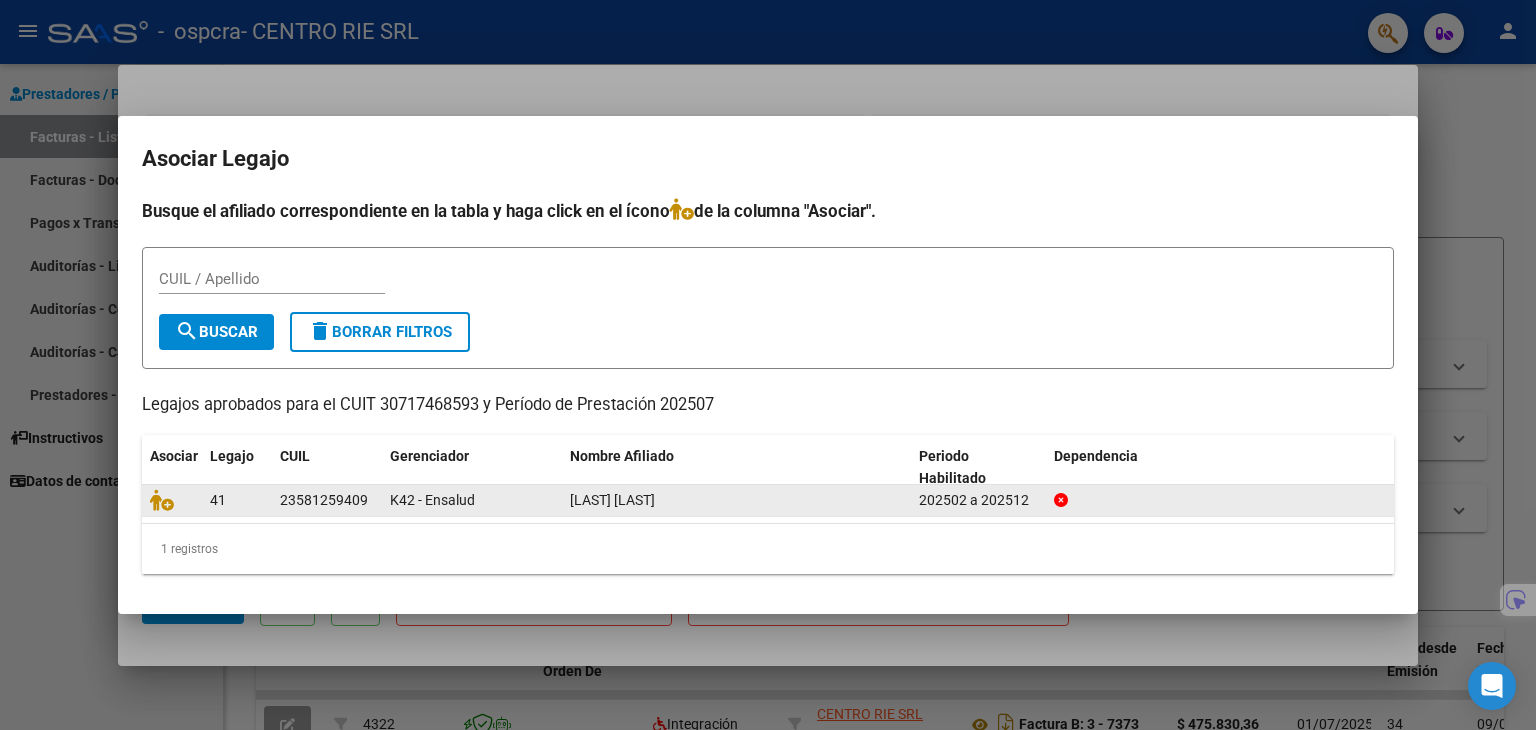 click 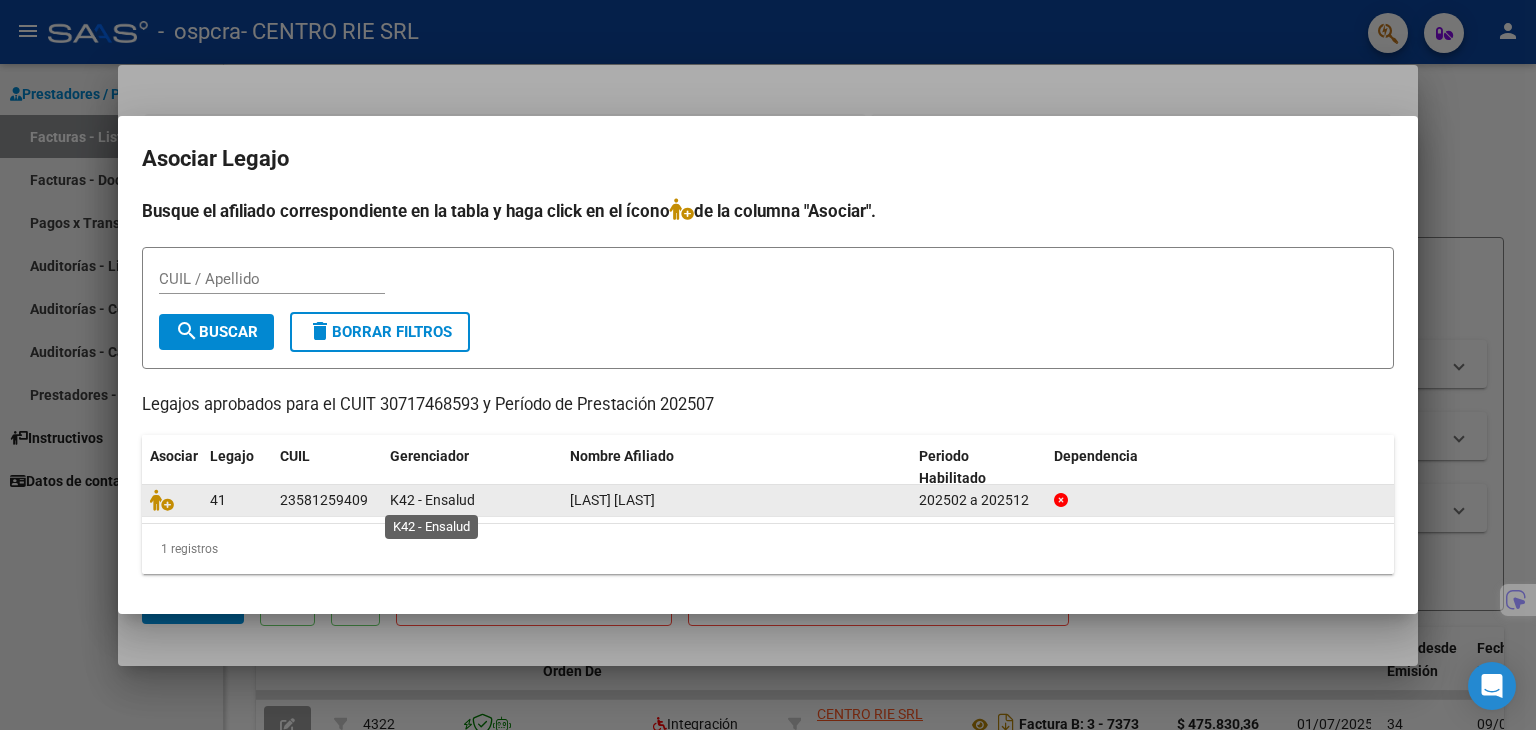 click on "K42 - Ensalud" 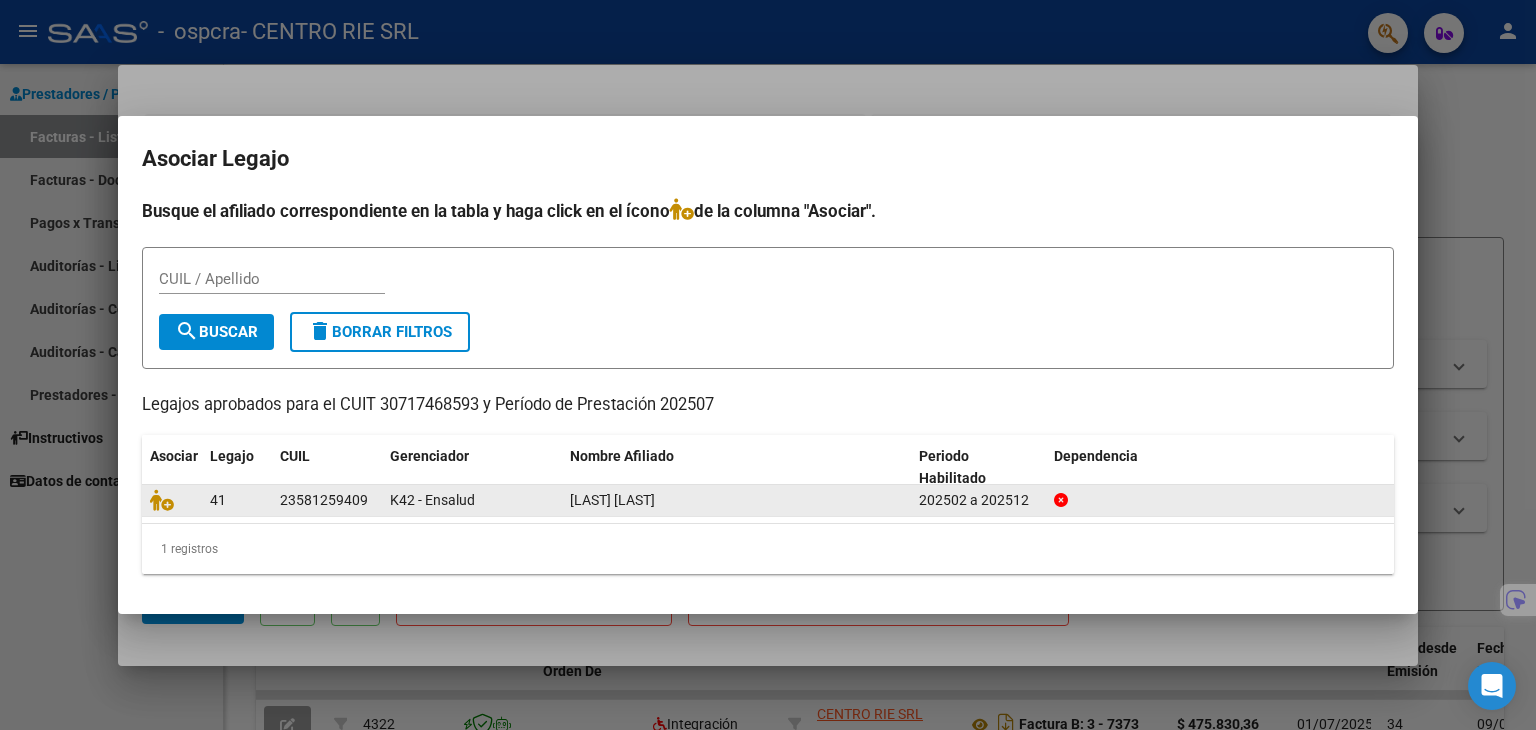 drag, startPoint x: 398, startPoint y: 498, endPoint x: 441, endPoint y: 498, distance: 43 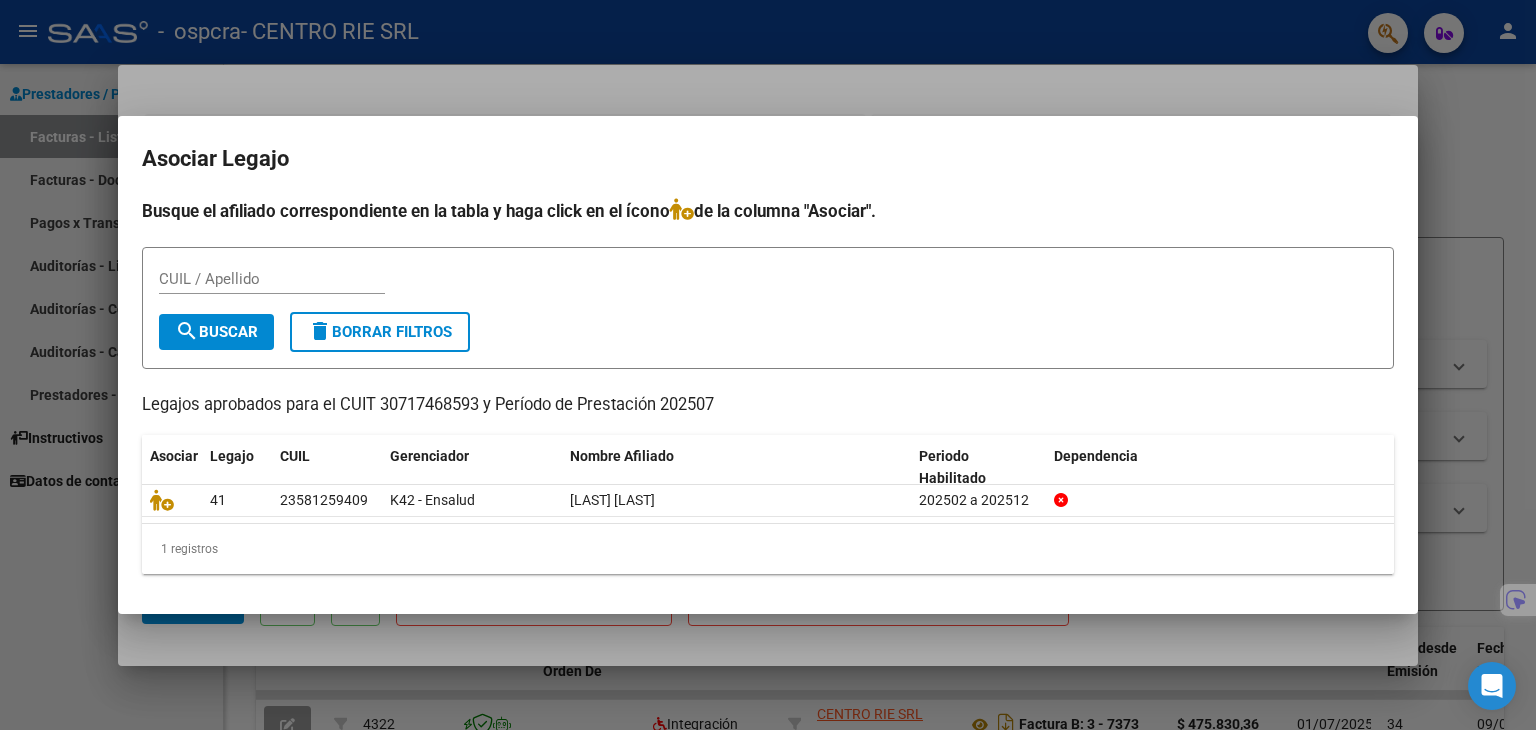 drag, startPoint x: 494, startPoint y: 498, endPoint x: 496, endPoint y: 517, distance: 19.104973 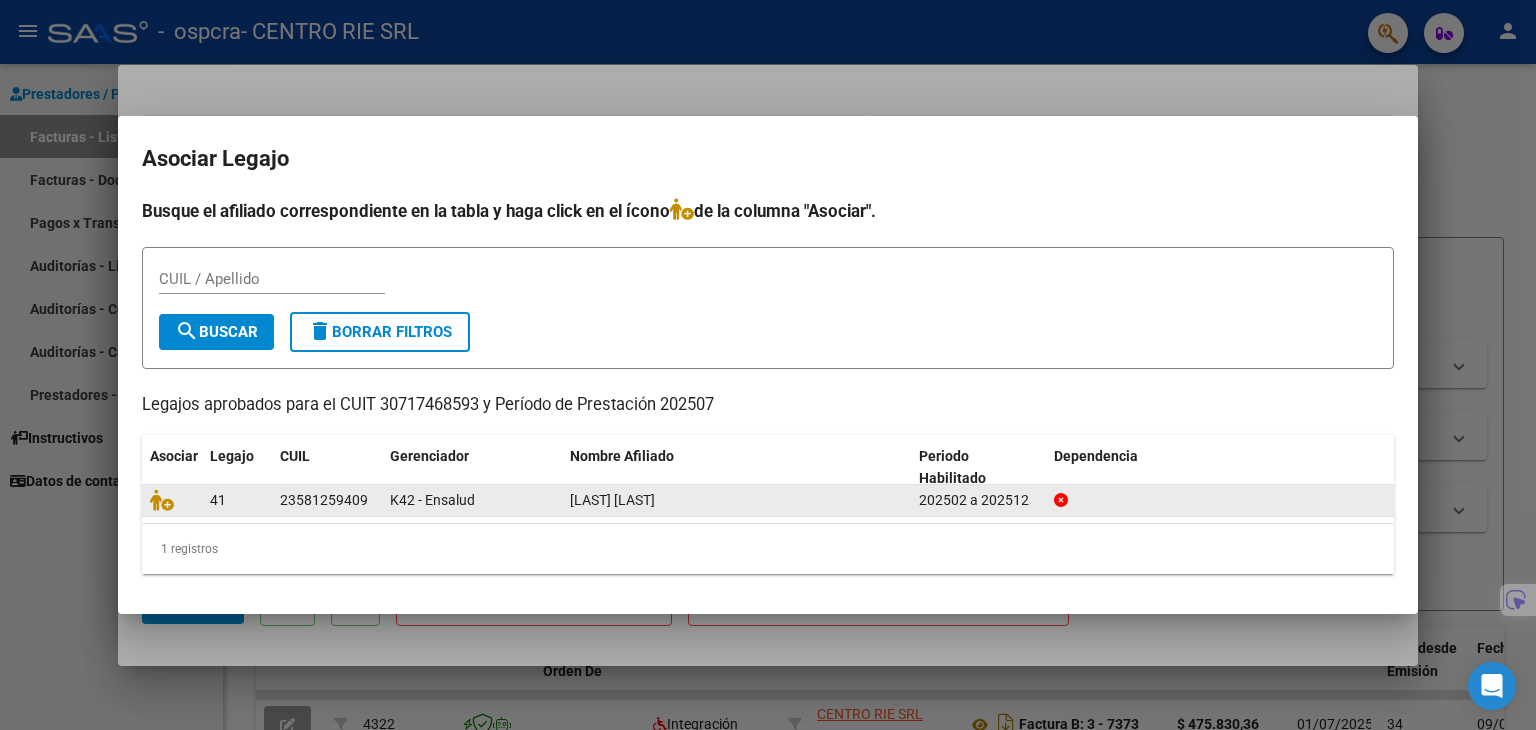 drag, startPoint x: 756, startPoint y: 457, endPoint x: 753, endPoint y: 495, distance: 38.118237 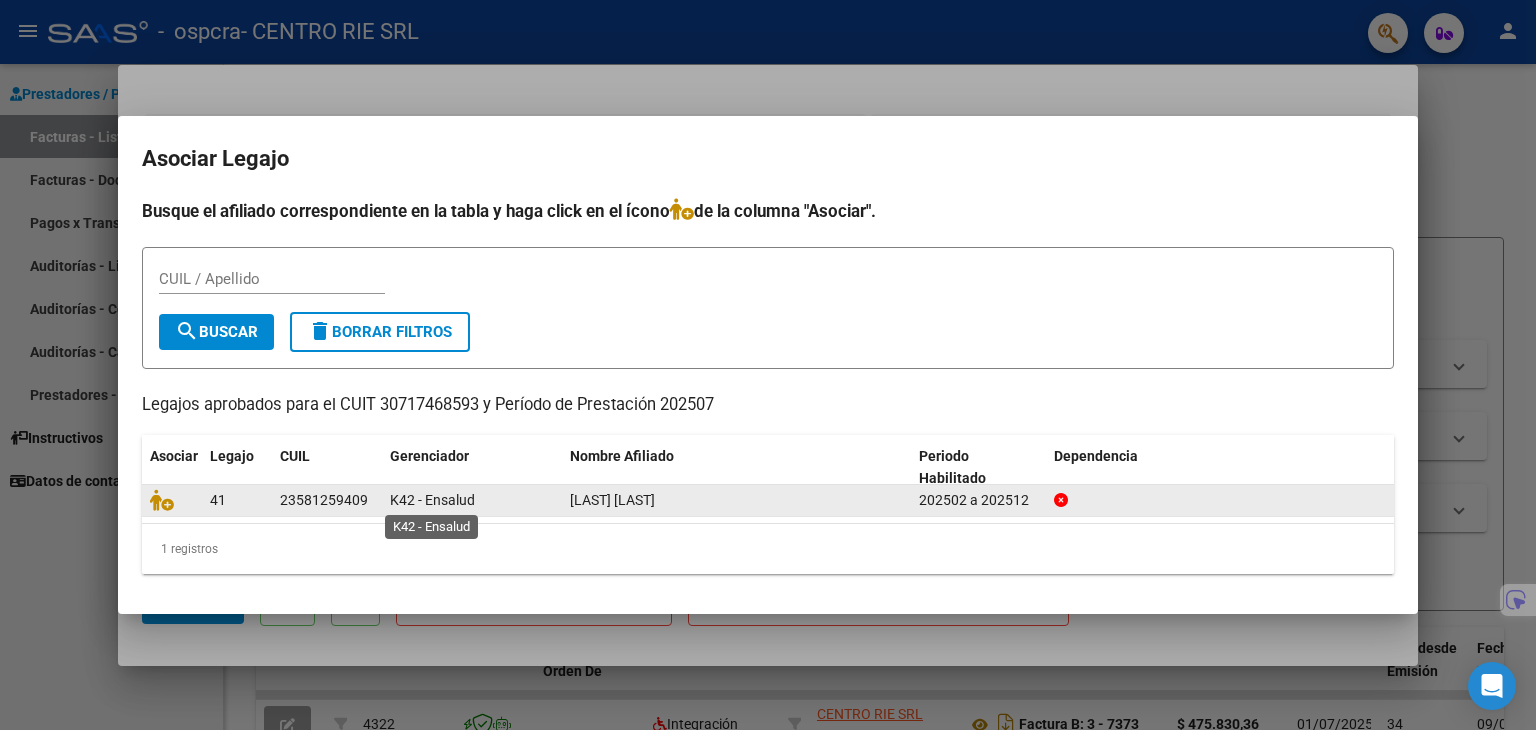 drag, startPoint x: 692, startPoint y: 500, endPoint x: 321, endPoint y: 501, distance: 371.00134 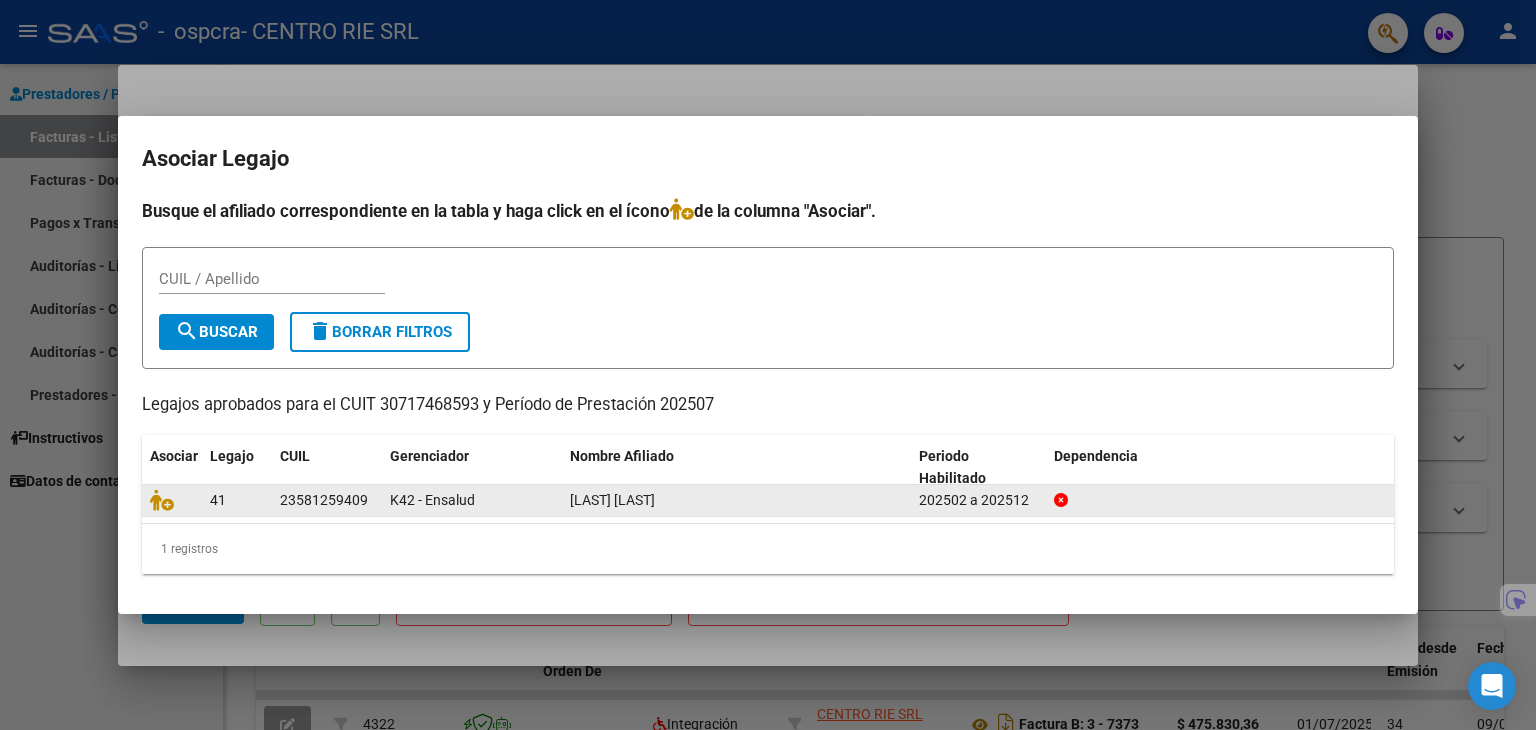 click on "23581259409" 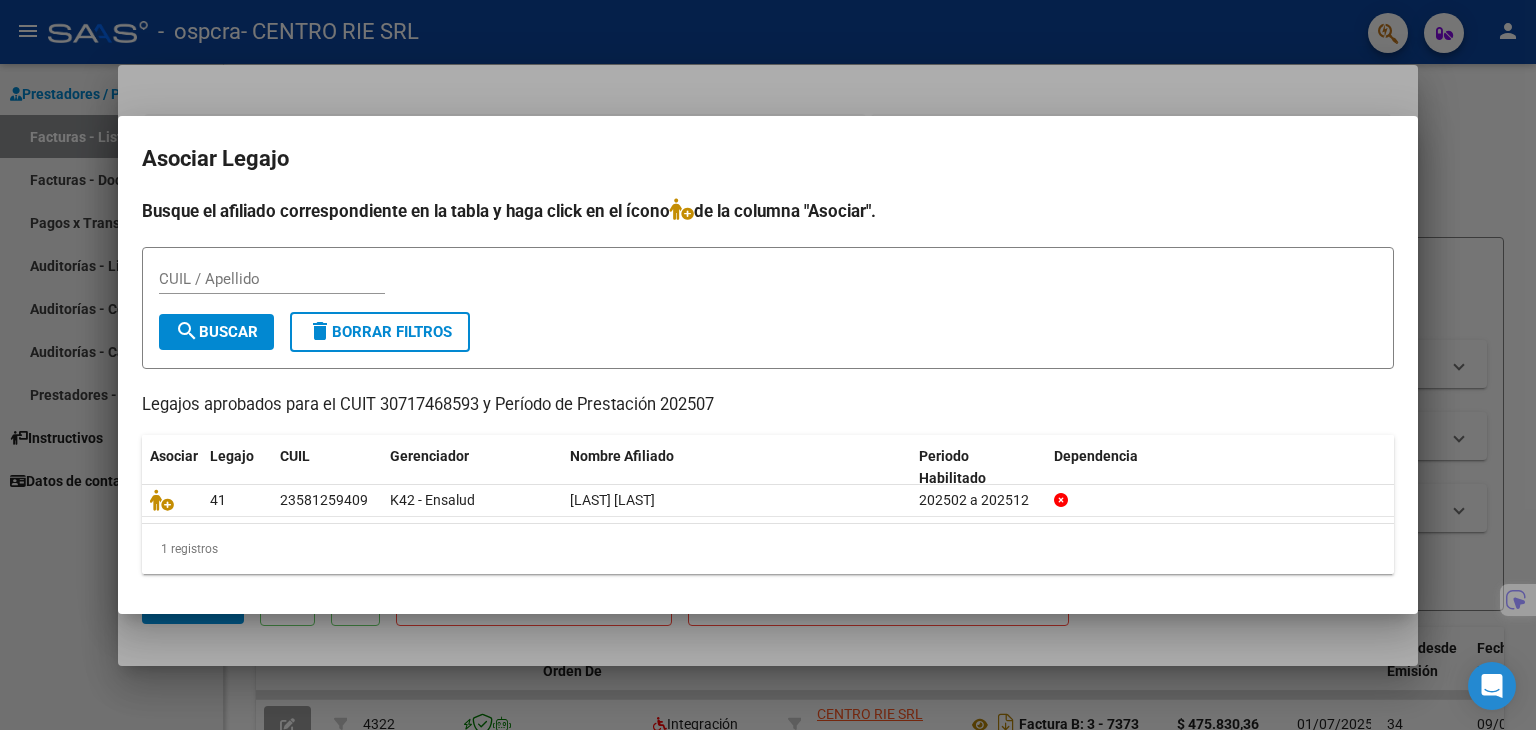 click on "COMPROBANTE VER COMPROBANTE       ESTADO:   Recibida. En proceso de confirmacion/aceptac por la OS.     El comprobante fue leído exitosamente.  DATOS DEL COMPROBANTE CUIT  *   [CUIT] Ingresar CUIT  ANALISIS PRESTADOR  CENTRO RIE SRL  ARCA Padrón  Area destinado * Integración Seleccionar Area Período de Prestación (Ej: 202305 para Mayo 2023    [DATE] Ingrese el Período de Prestación como indica el ejemplo   Comprobante Tipo * Factura B Seleccionar Tipo Punto de Venta  *   [NUMBER] Ingresar el Nro.  Número  *   [NUMBER] Ingresar el Nro.  Monto  *   $ 475.830,36 Ingresar el monto  Fecha del Cpbt.  *   [DATE] Ingresar la fecha  CAE / CAEA (no ingrese CAI)    [NUMBER] Ingresar el CAE o CAEA (no ingrese CAI)  Fecha de Vencimiento    Ingresar la fecha  Ref. Externa    Ingresar la ref.  N° Liquidación    Ingresar el N° Liquidación  COMENTARIOS Comentarios del Prestador / Gerenciador:  PREAPROBACIÓN PARA INTEGRACION add Asociar Legajo  DOCUMENTACIÓN RESPALDATORIA  Agregar Documento ID Documento" at bounding box center (768, 365) 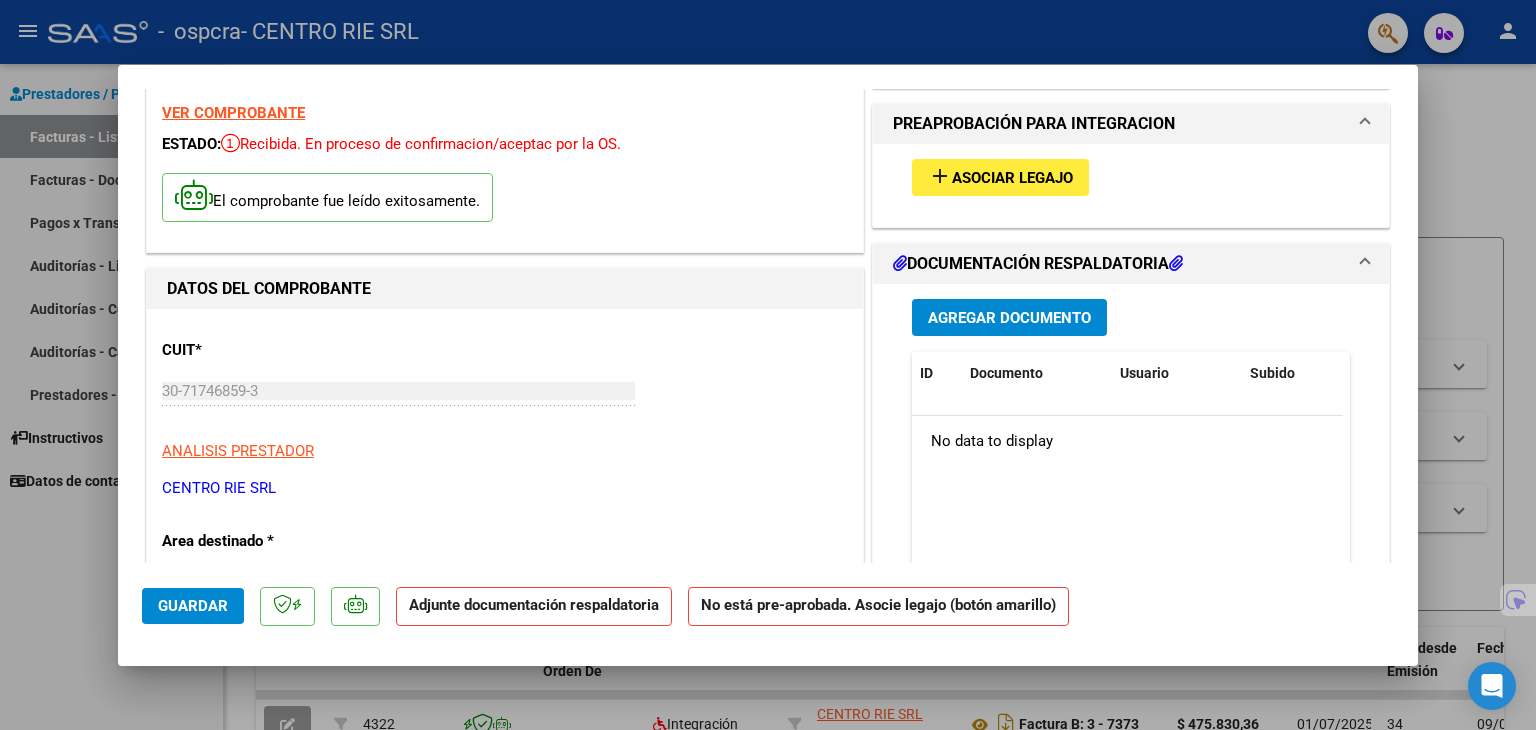 scroll, scrollTop: 10, scrollLeft: 0, axis: vertical 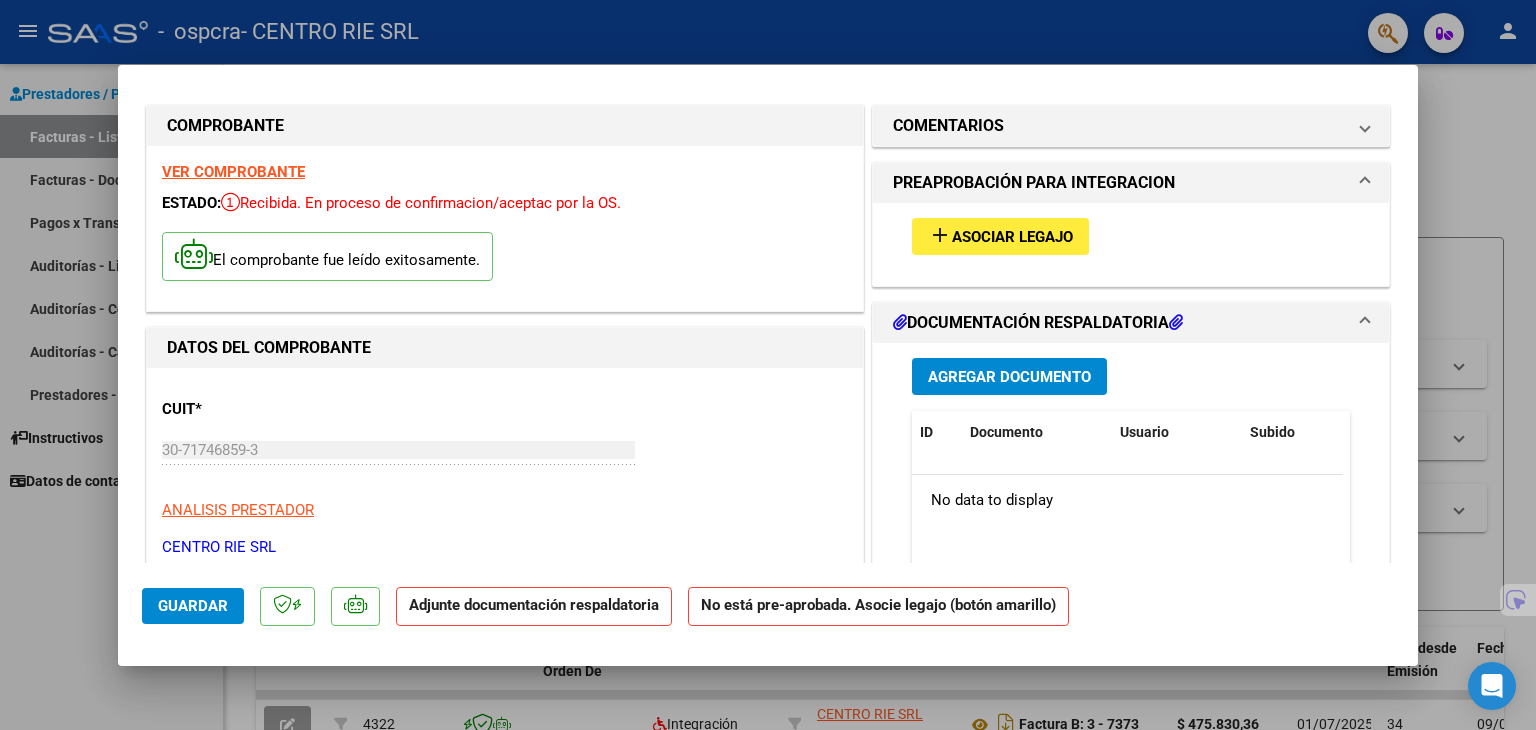 drag, startPoint x: 1257, startPoint y: 276, endPoint x: 1231, endPoint y: 162, distance: 116.92733 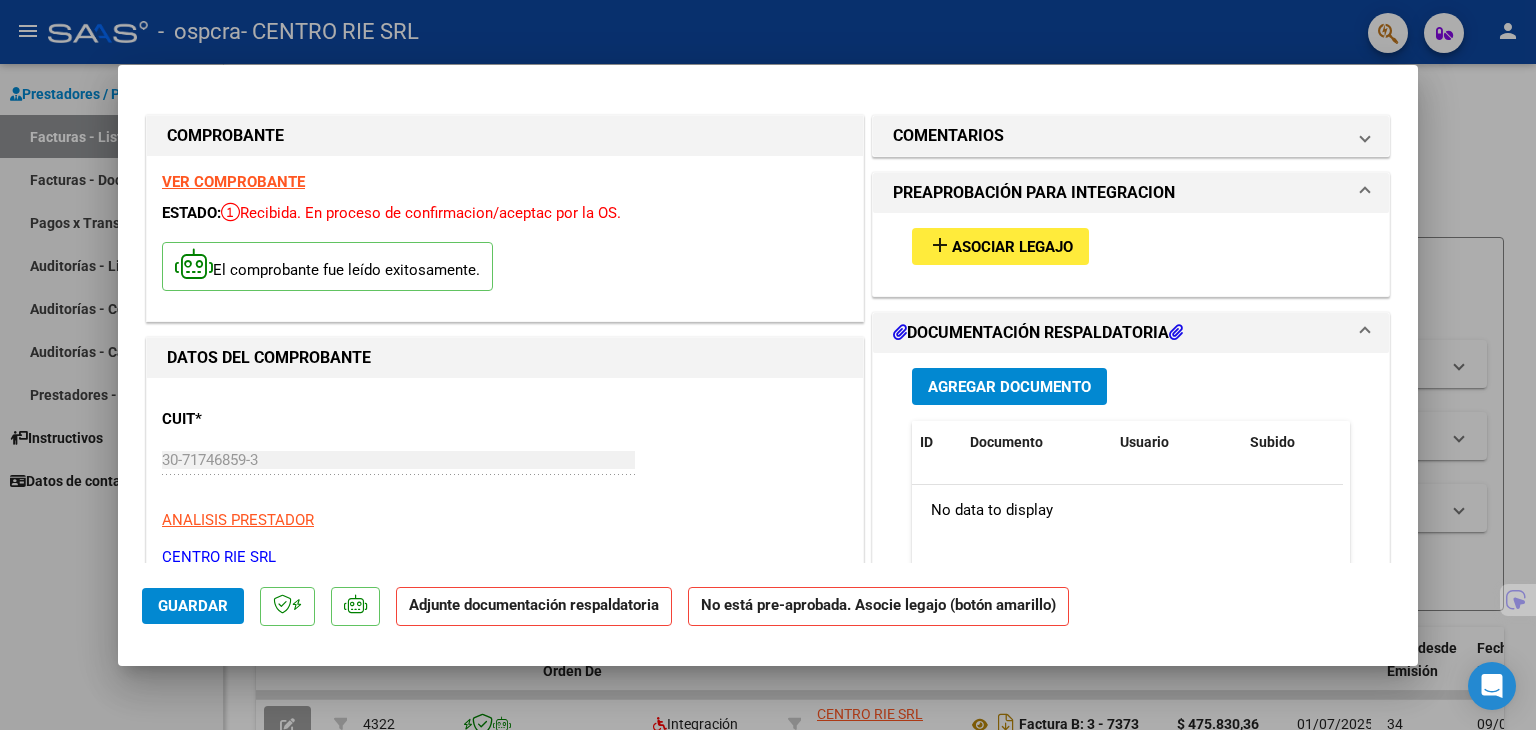 click on "Asociar Legajo" at bounding box center (1012, 247) 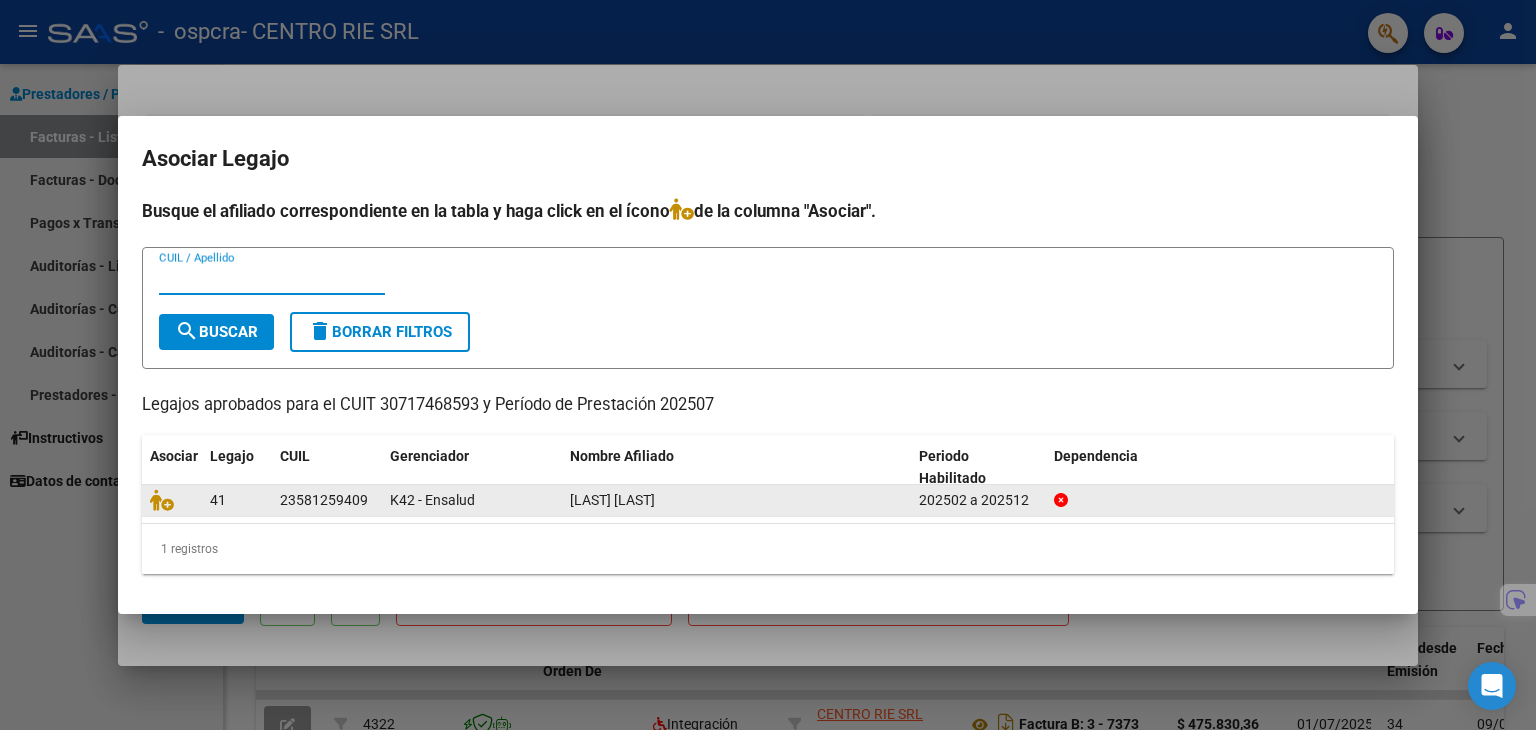 click 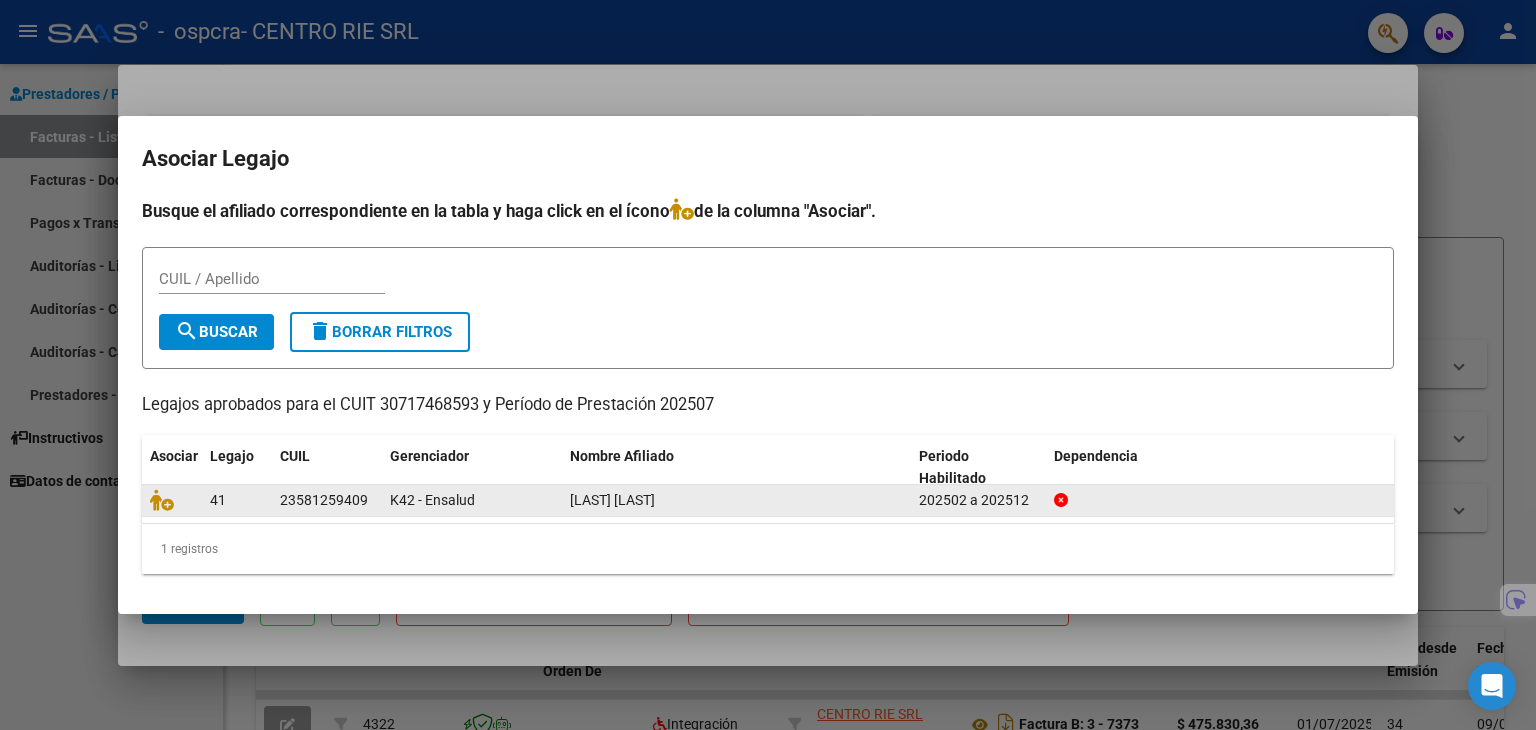 click 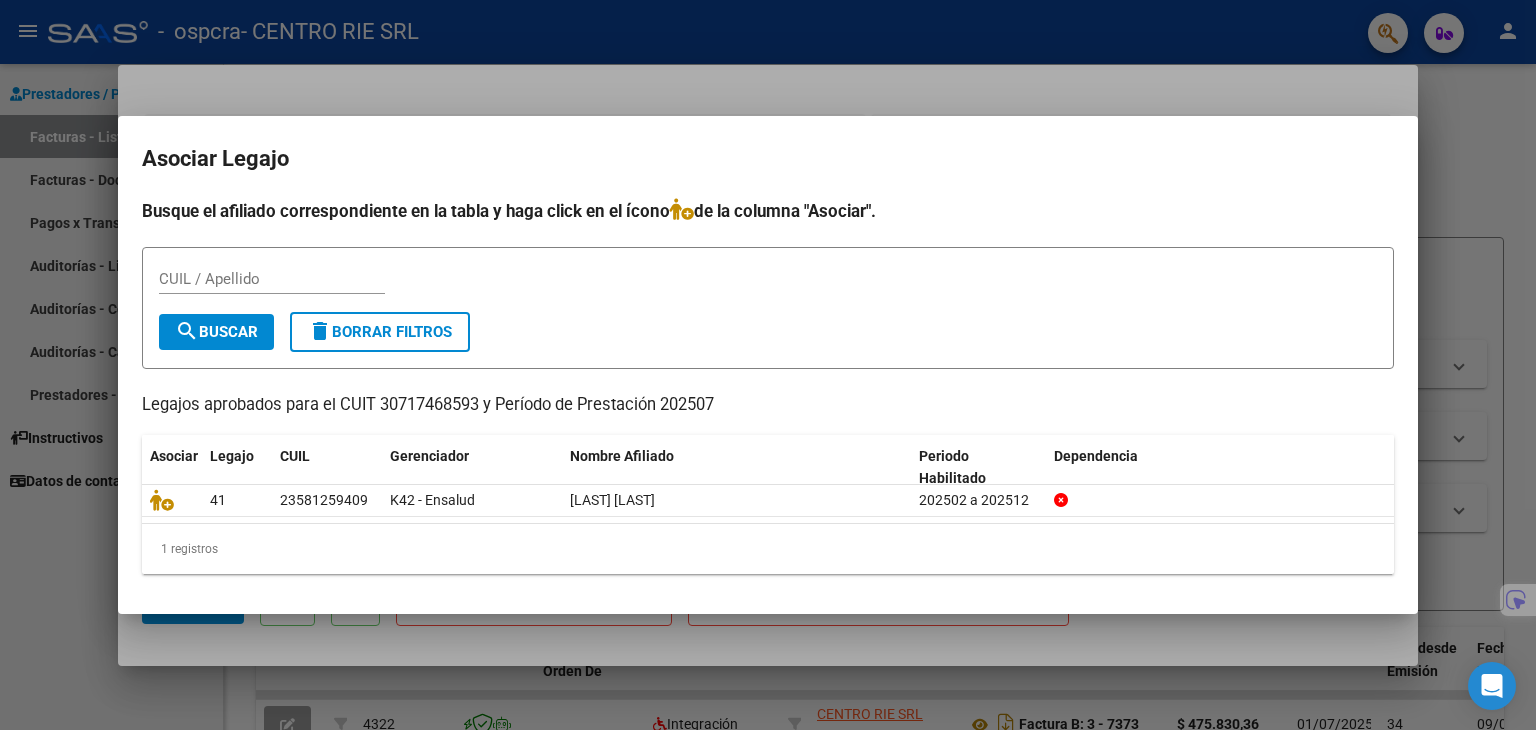 click at bounding box center (768, 365) 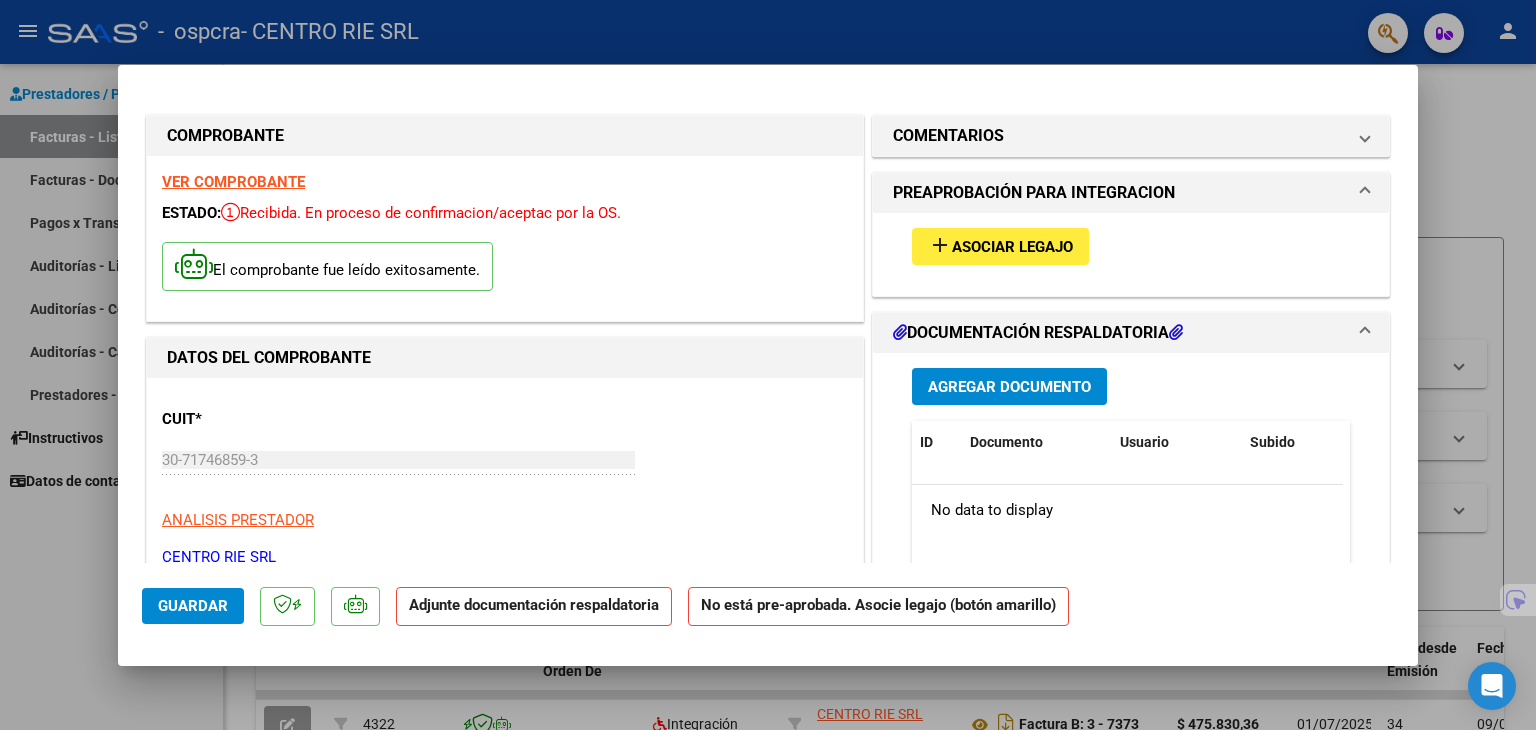 click on "Asociar Legajo" at bounding box center (1012, 247) 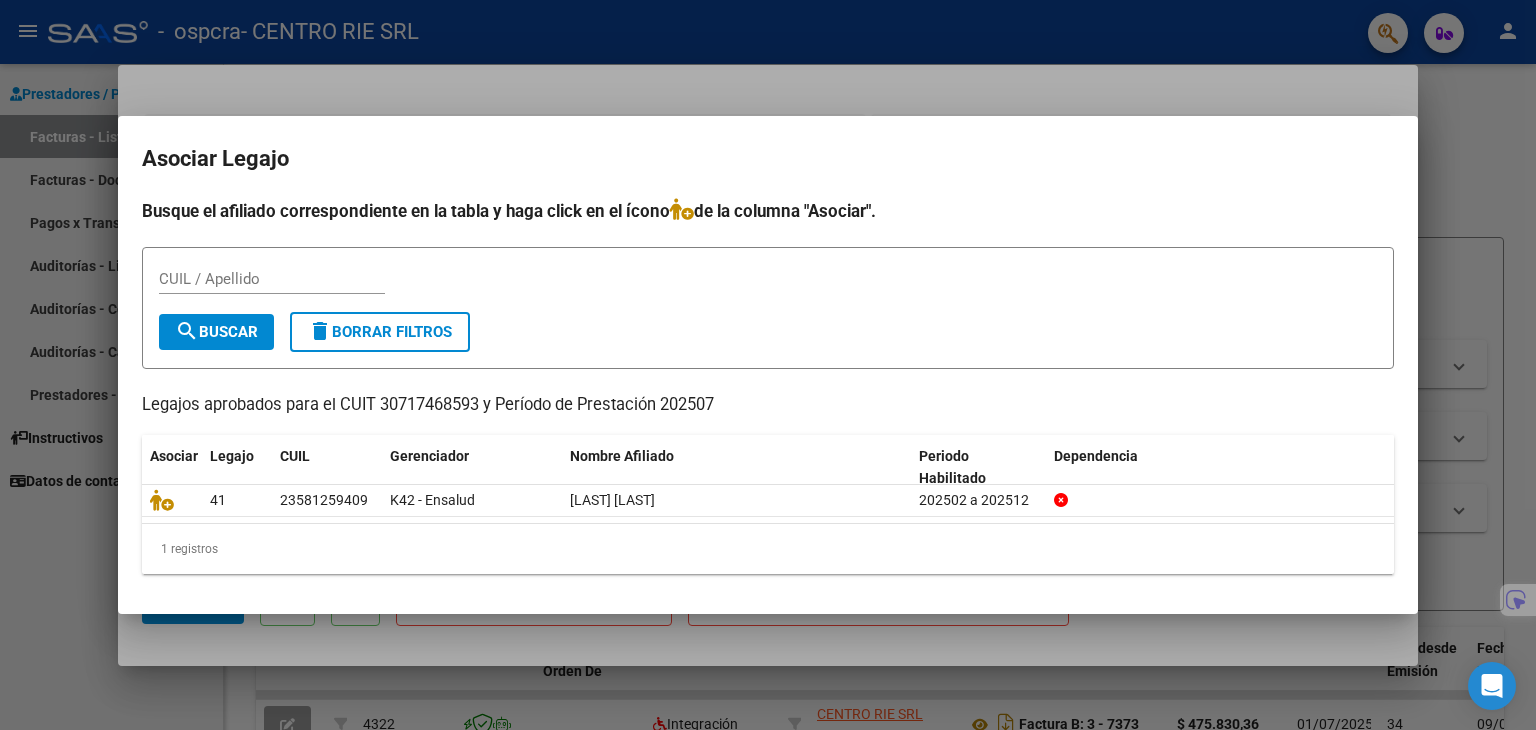 click at bounding box center (768, 365) 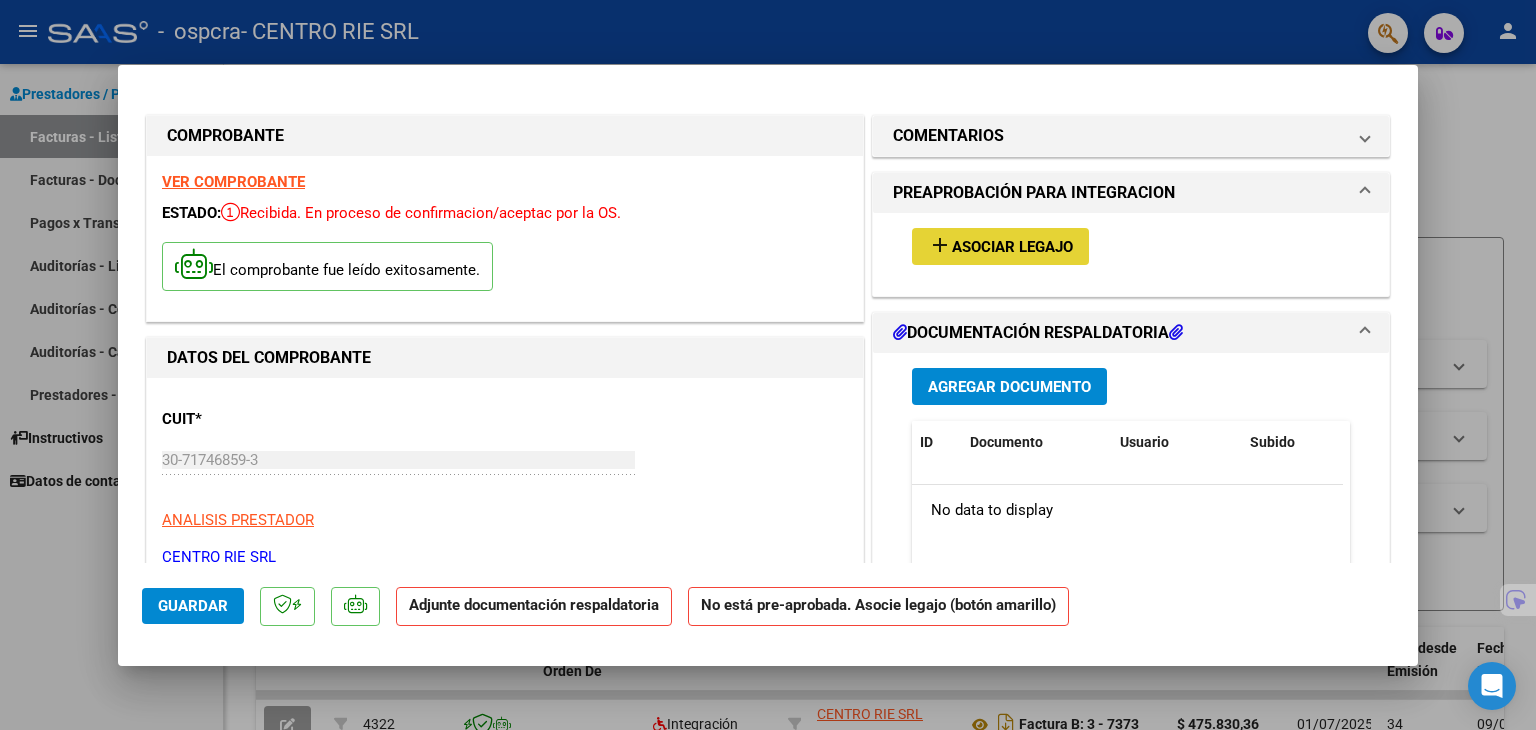 click on "add Asociar Legajo" at bounding box center [1000, 246] 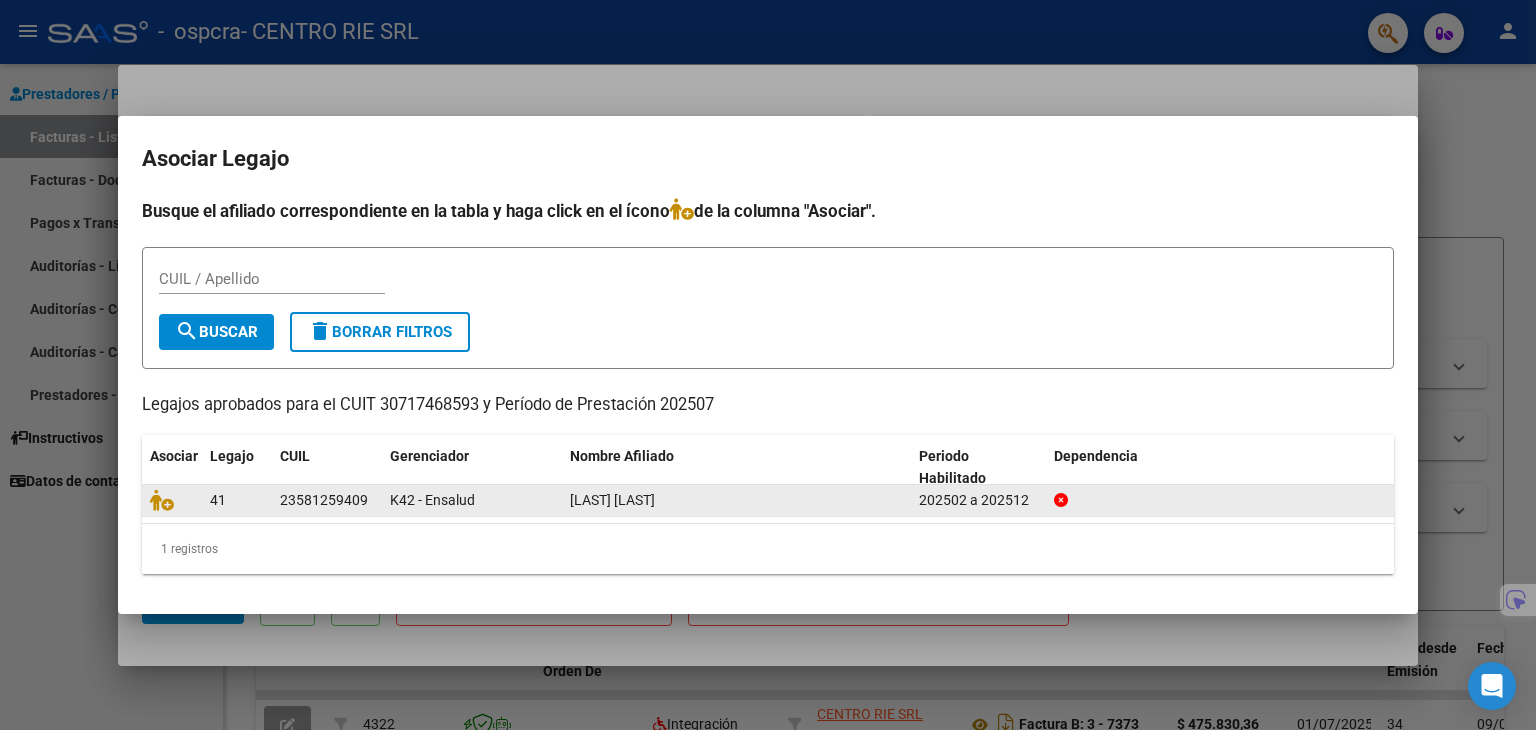 drag, startPoint x: 674, startPoint y: 505, endPoint x: 247, endPoint y: 506, distance: 427.00116 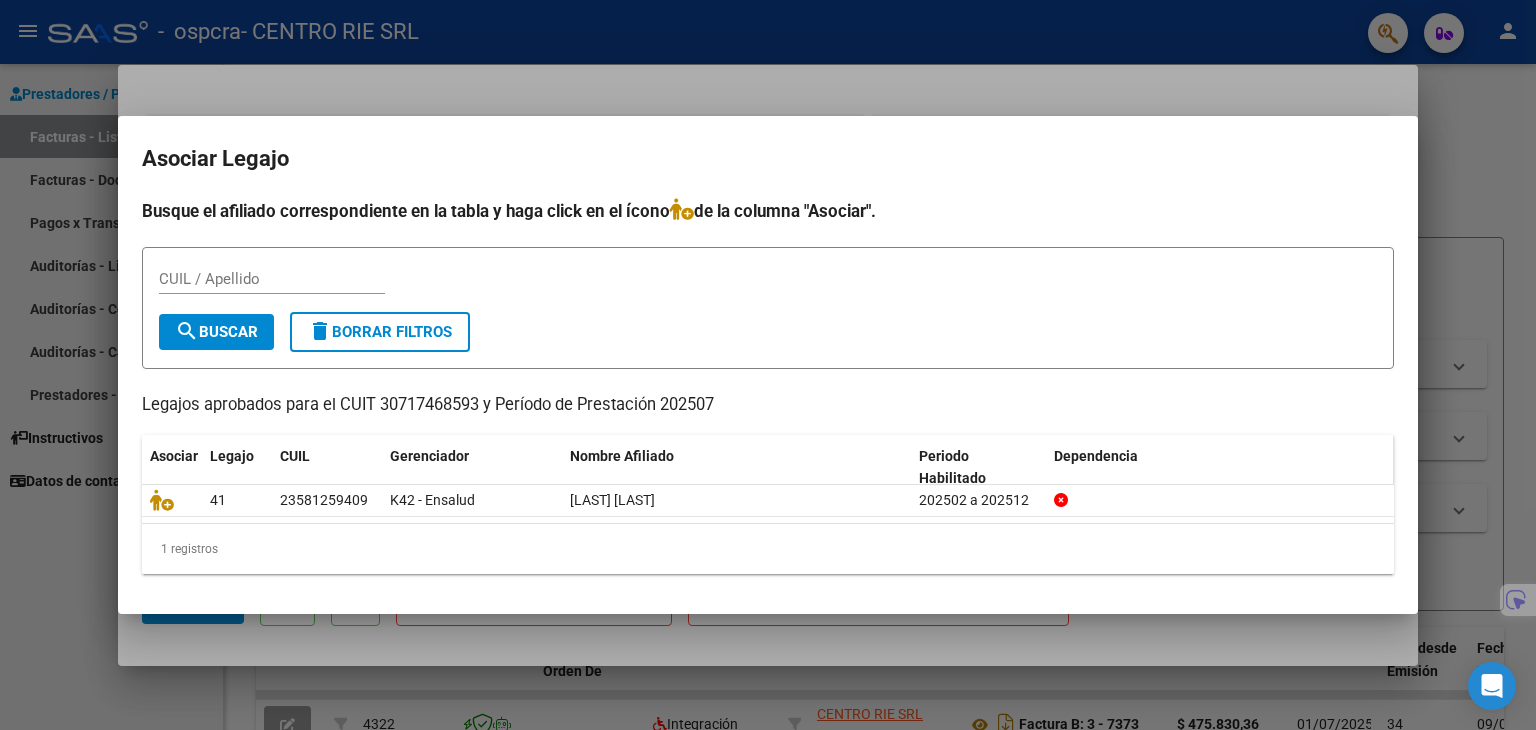 drag, startPoint x: 162, startPoint y: 497, endPoint x: 1291, endPoint y: 448, distance: 1130.0629 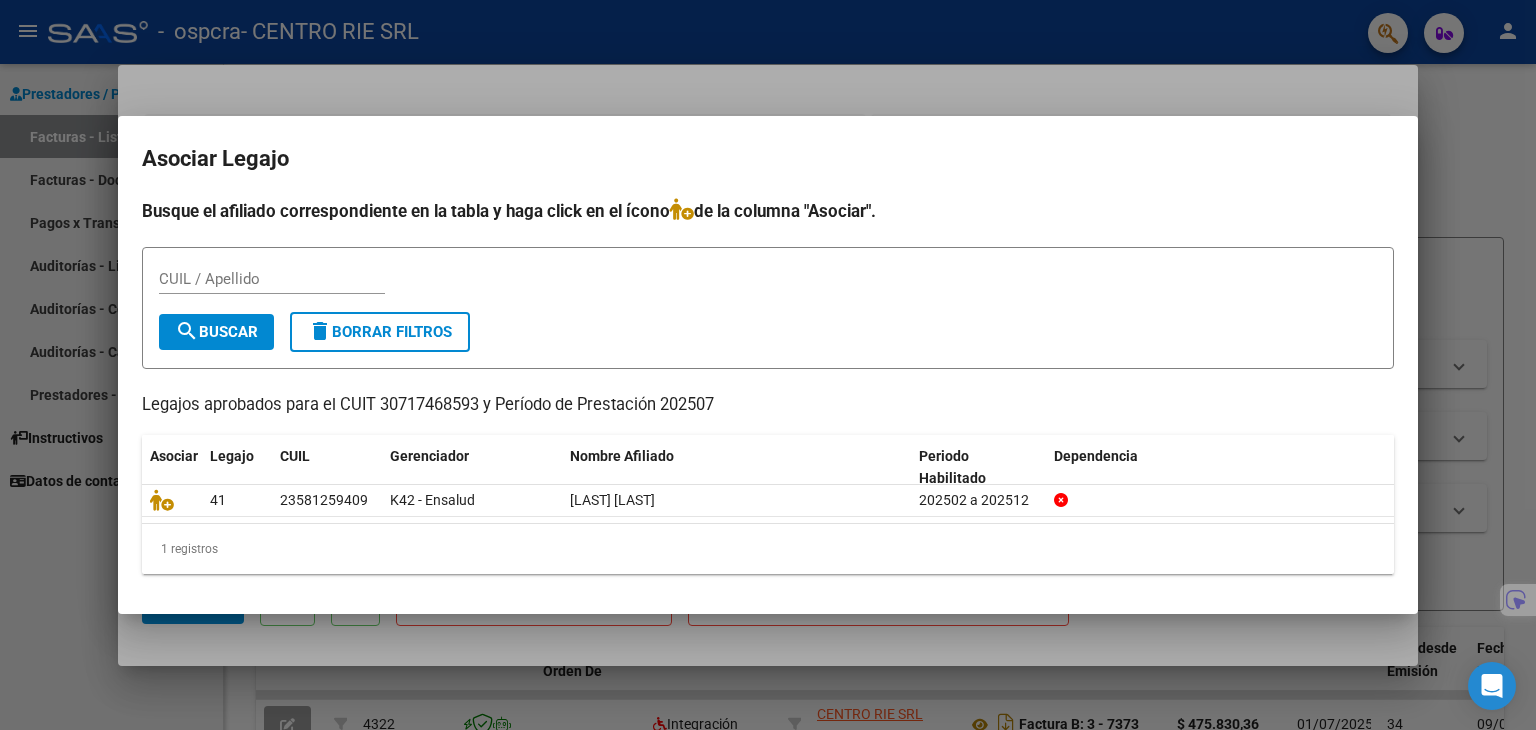 click at bounding box center [768, 365] 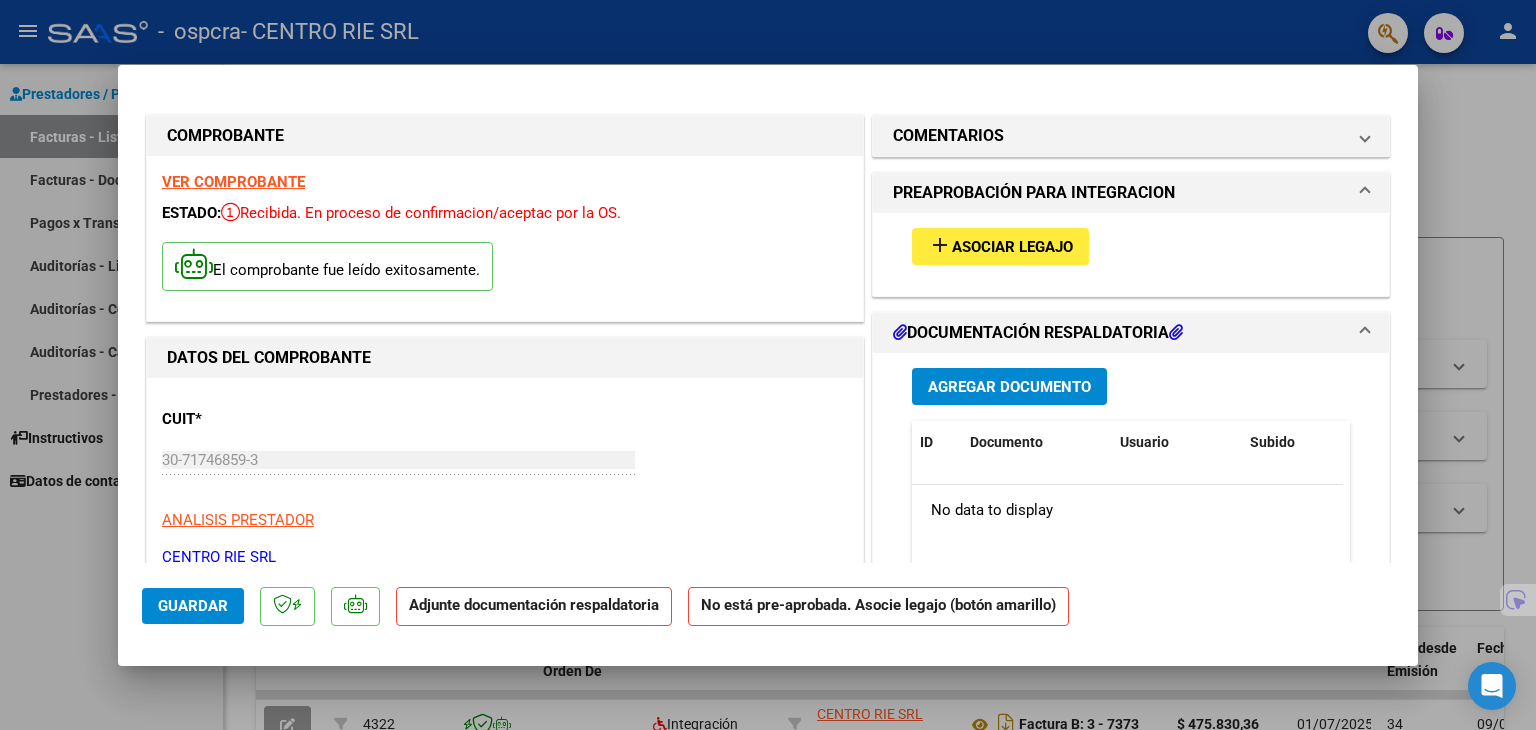 click at bounding box center [768, 365] 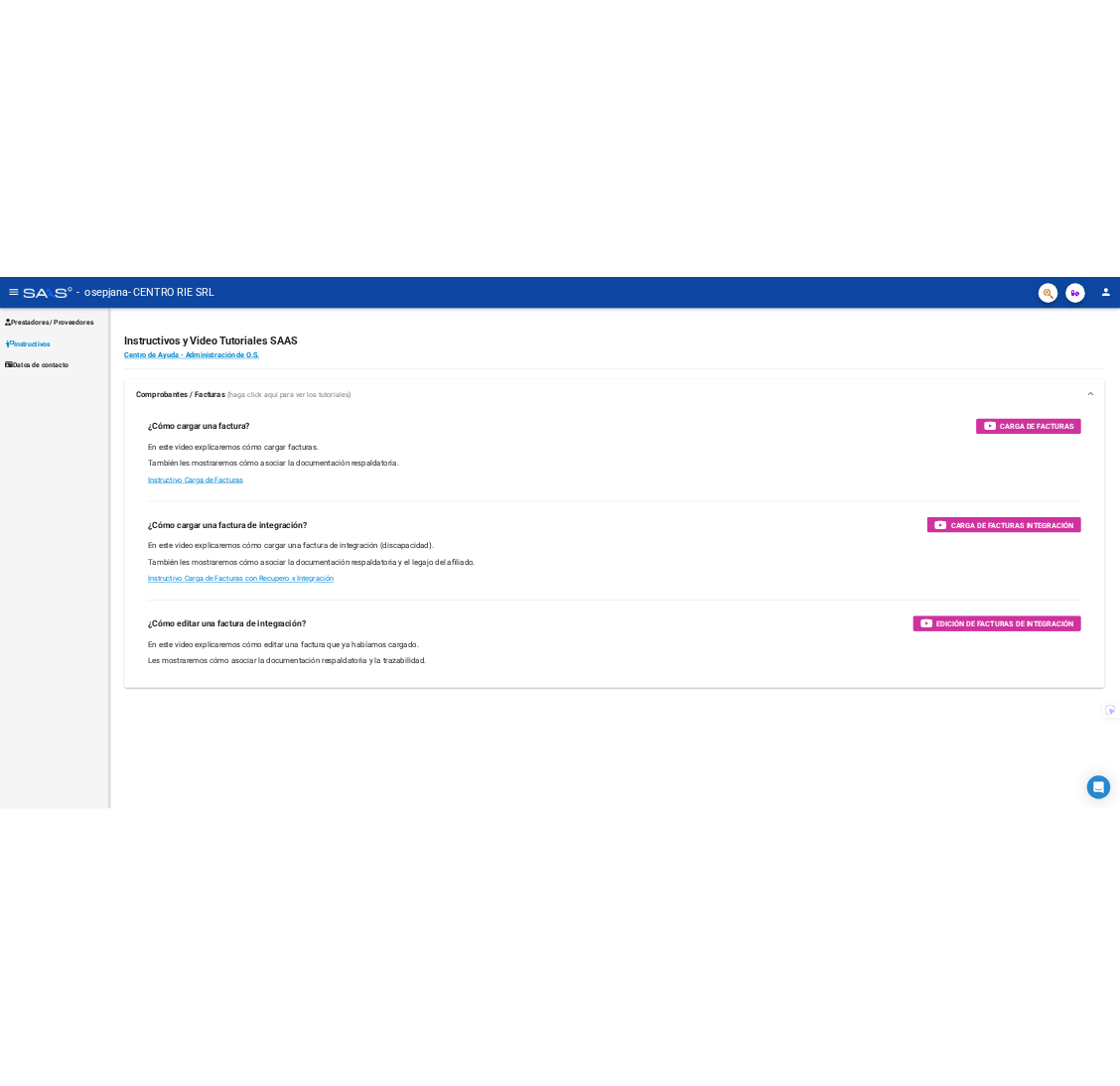 scroll, scrollTop: 0, scrollLeft: 0, axis: both 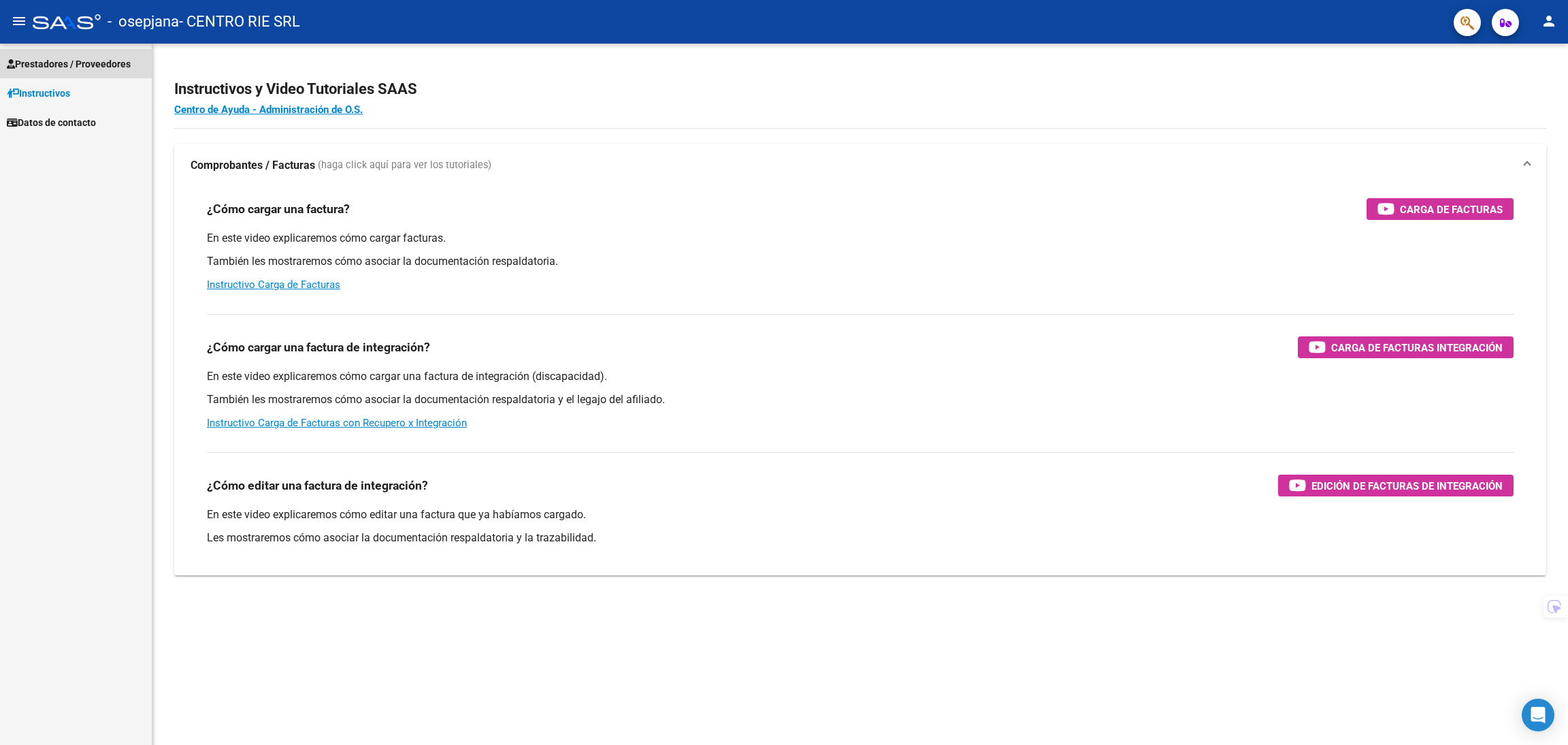 click on "Prestadores / Proveedores" at bounding box center [76, 63] 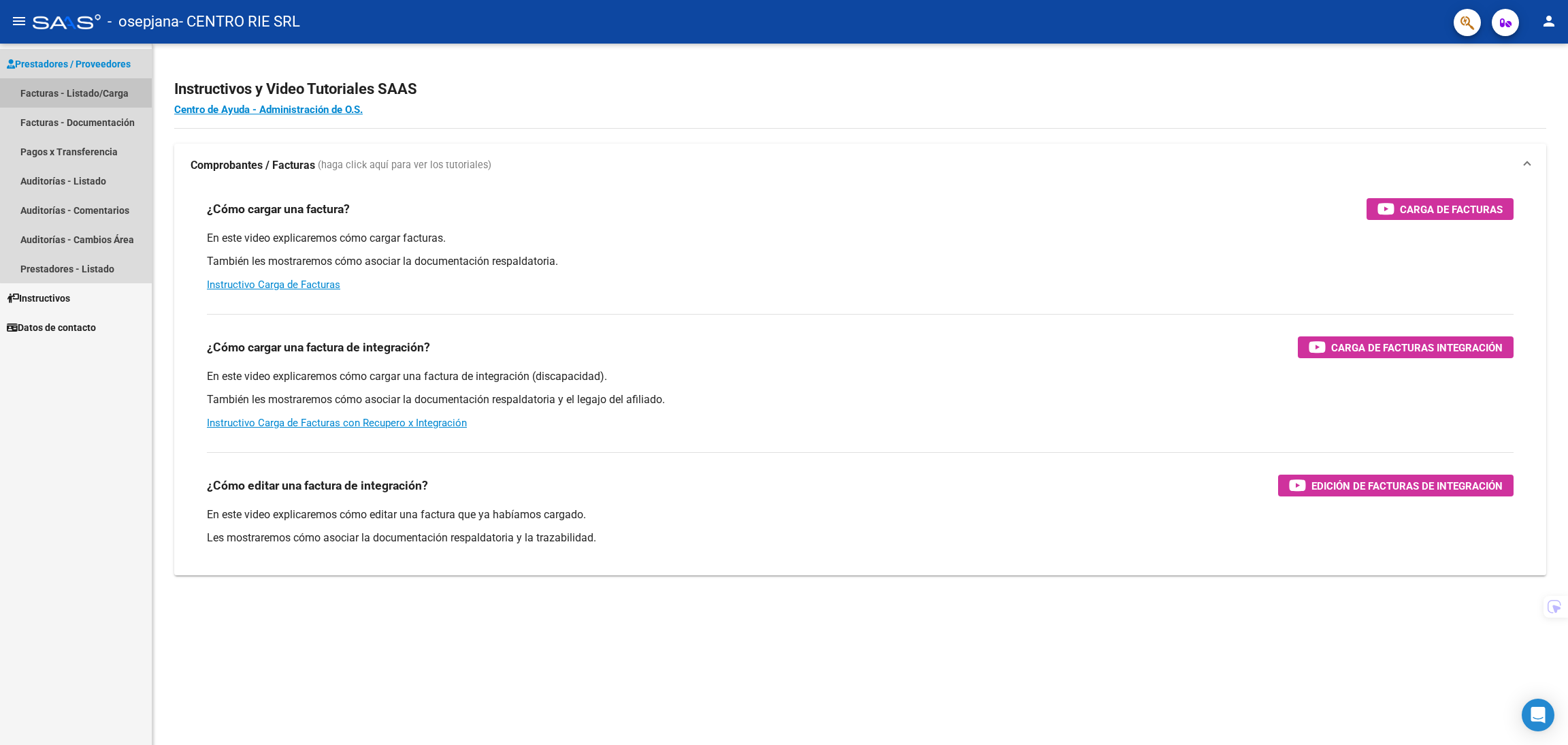 click on "Facturas - Listado/Carga" at bounding box center [76, 93] 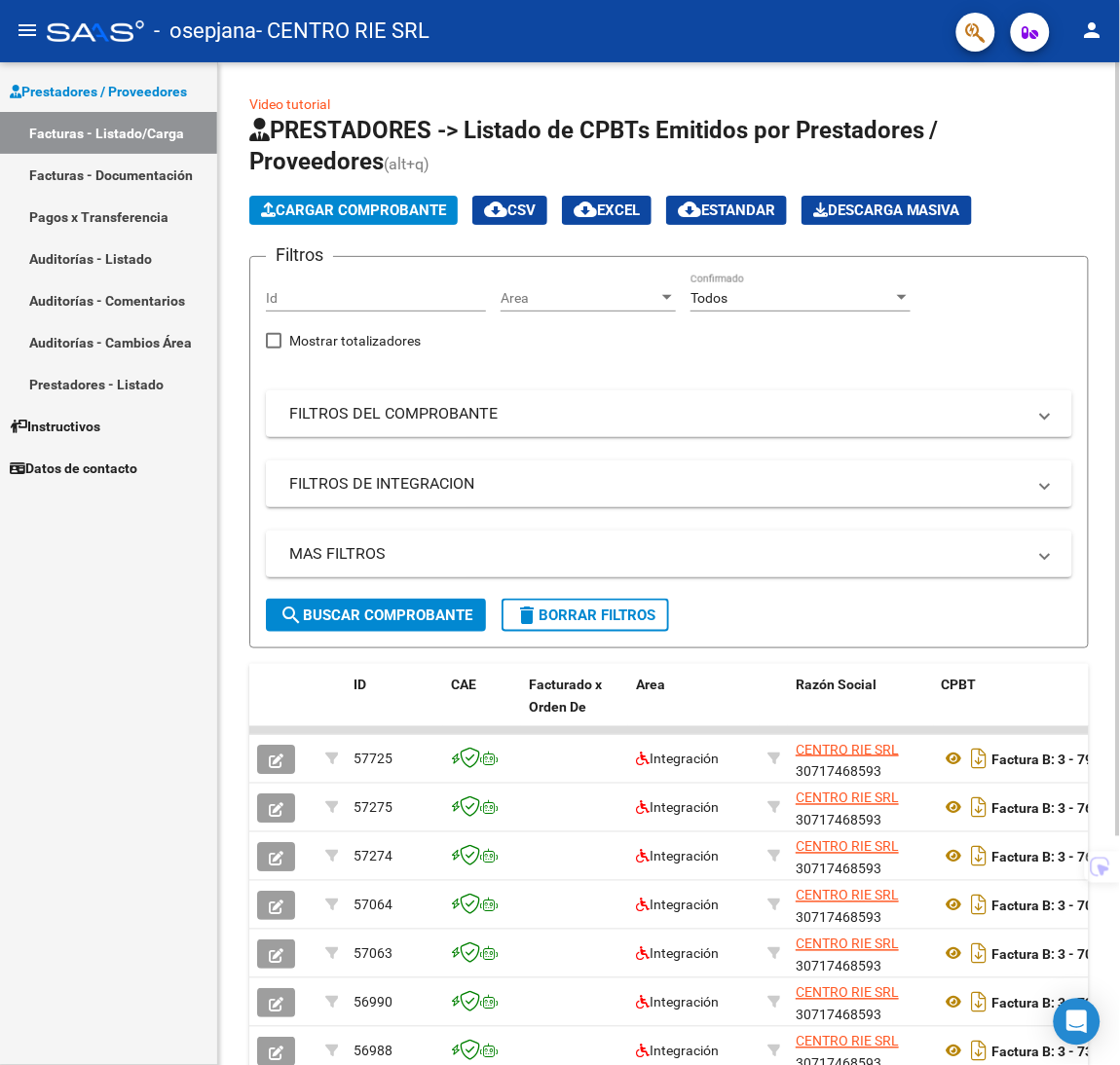 click on "Cargar Comprobante" 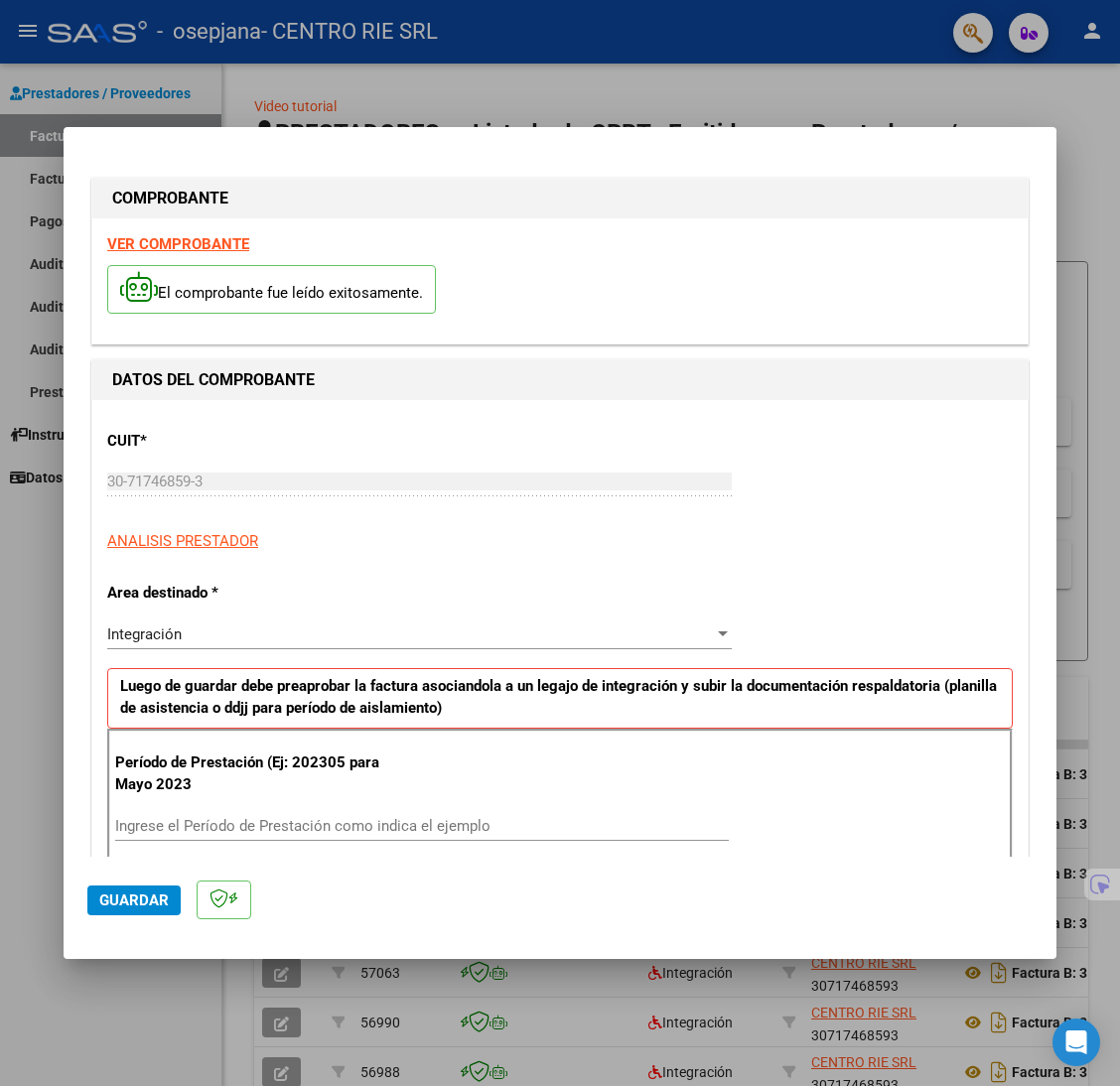drag, startPoint x: 331, startPoint y: 618, endPoint x: 321, endPoint y: 704, distance: 86.579443 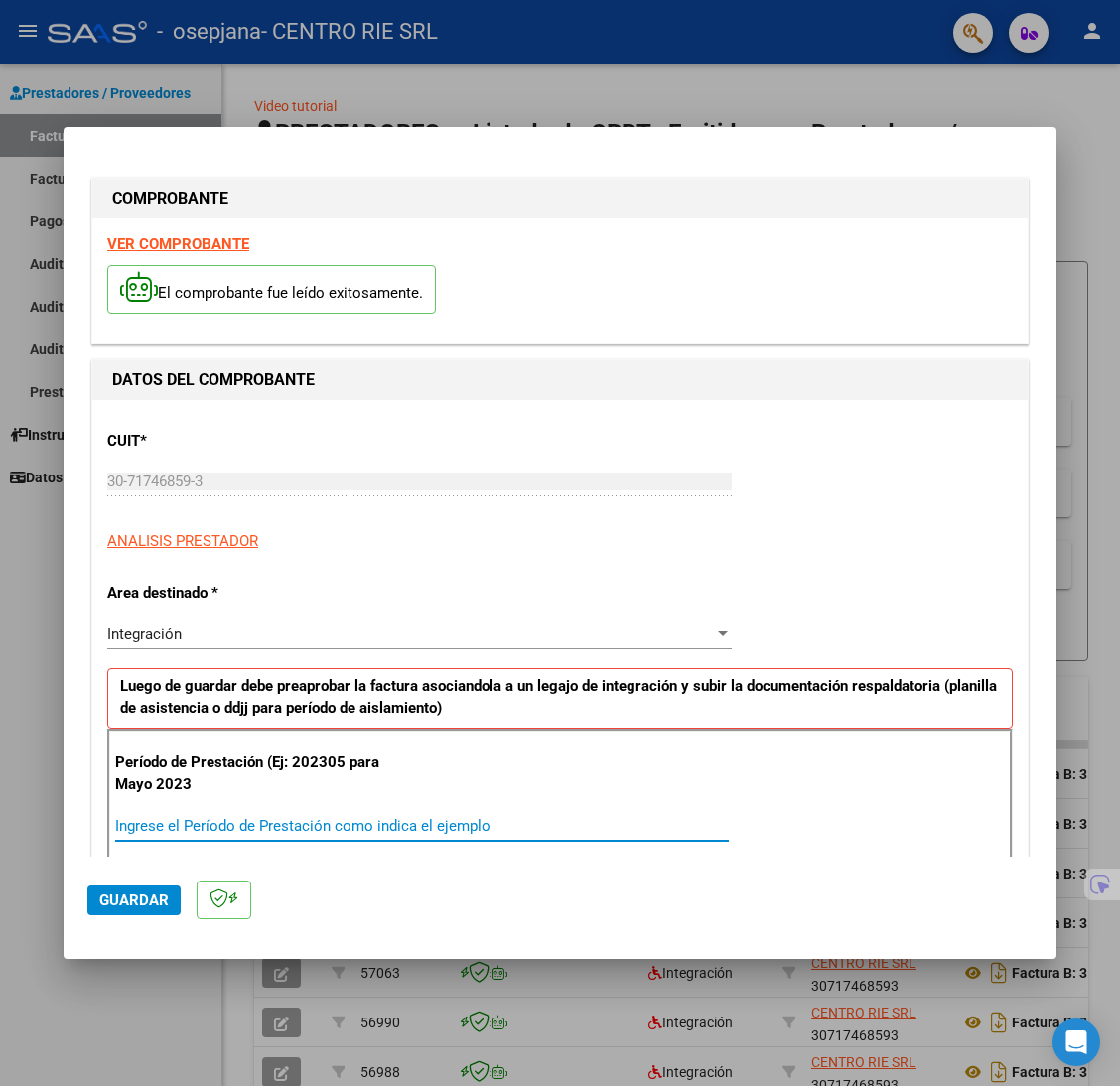 click on "Ingrese el Período de Prestación como indica el ejemplo" at bounding box center (422, 826) 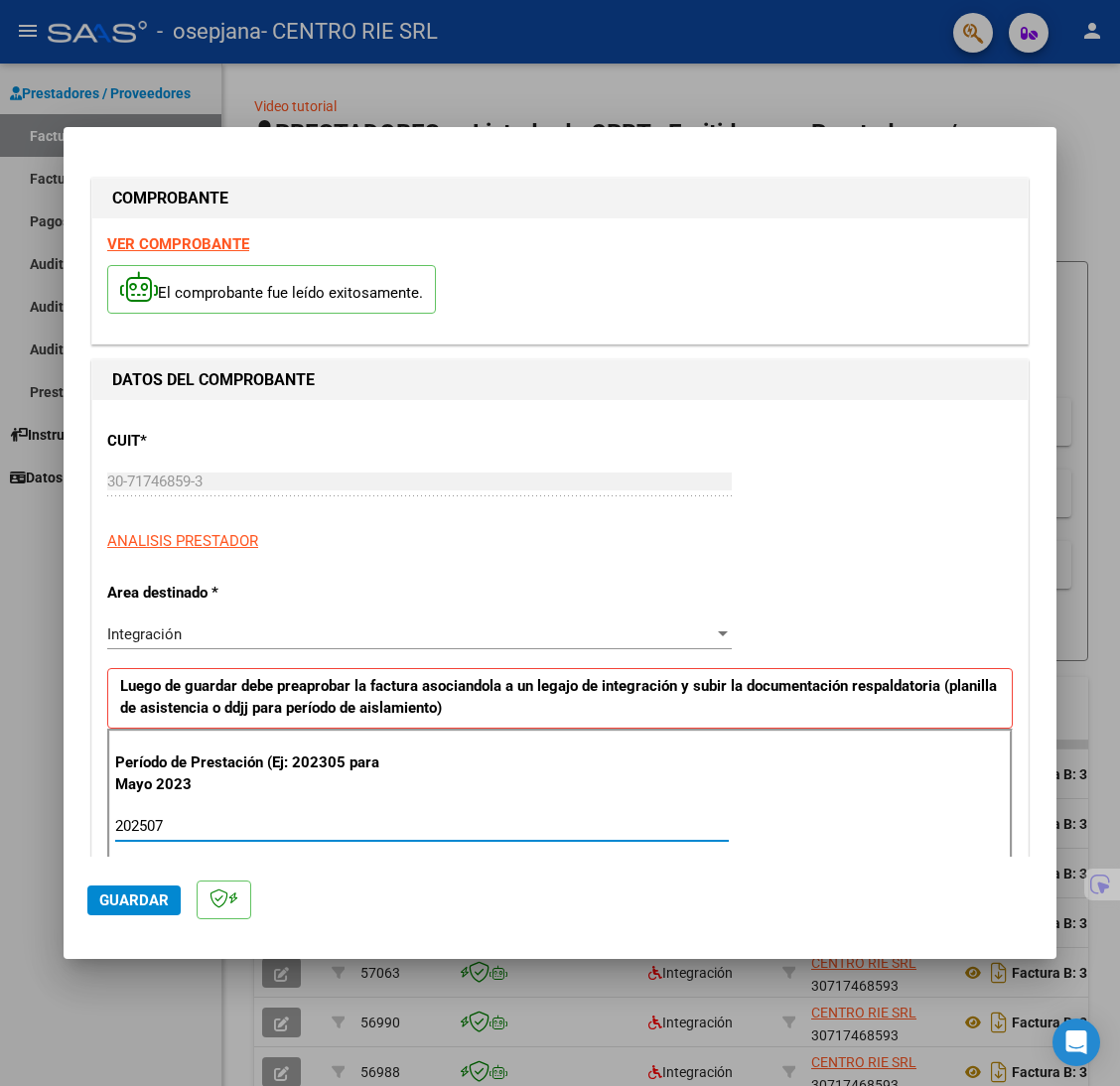 type on "202507" 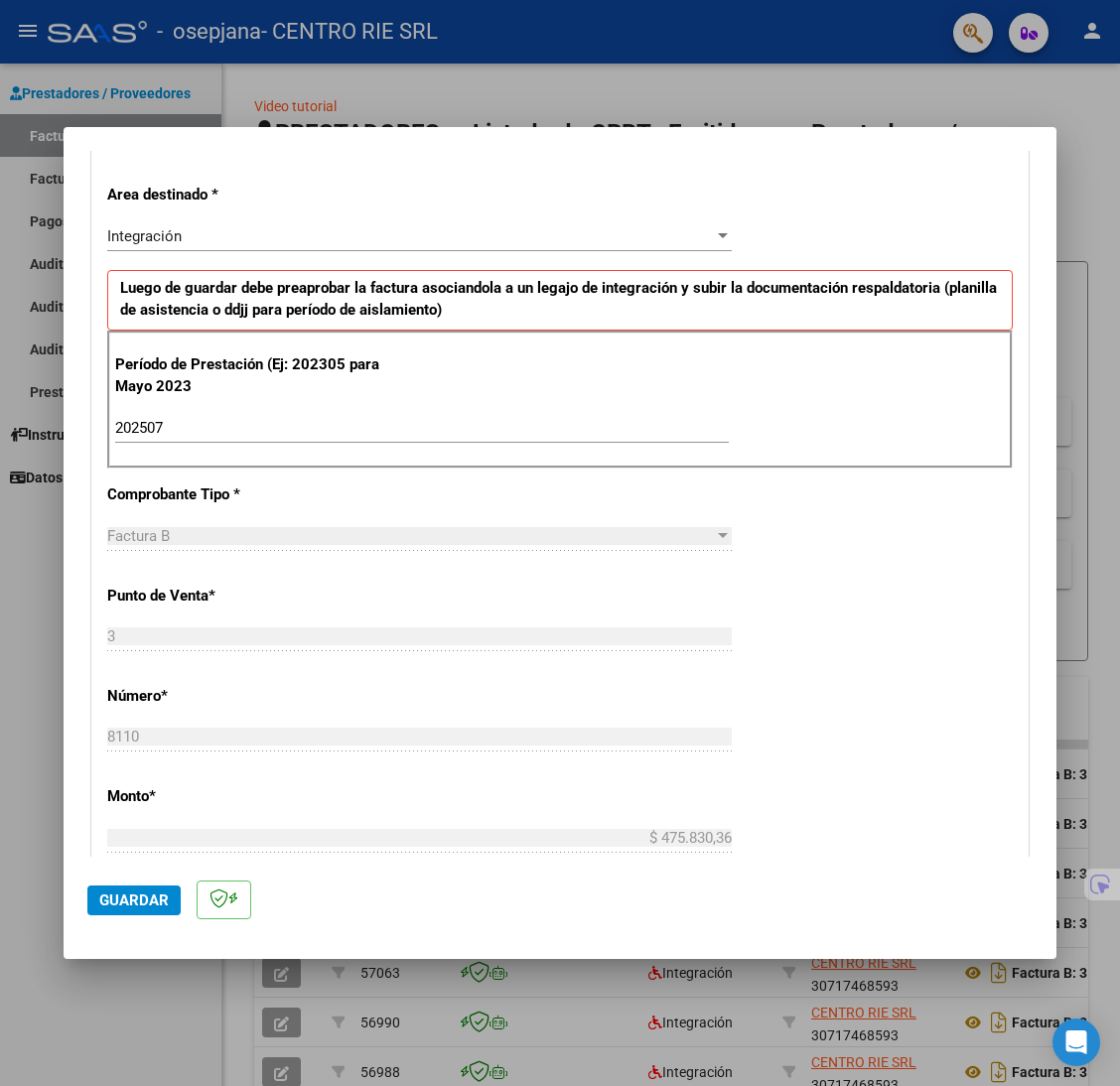 scroll, scrollTop: 0, scrollLeft: 0, axis: both 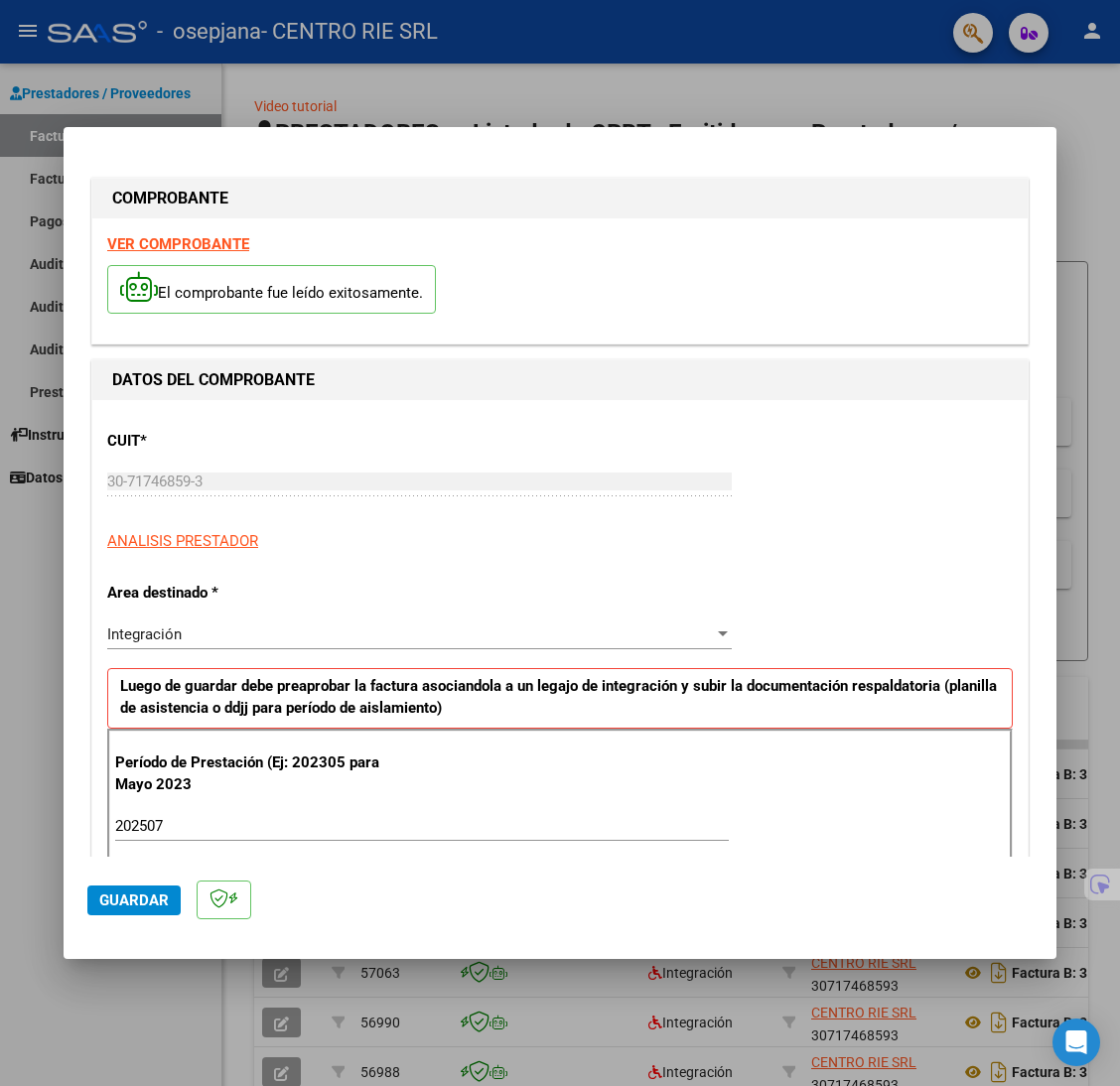 drag, startPoint x: 462, startPoint y: 556, endPoint x: 541, endPoint y: 339, distance: 230.93289 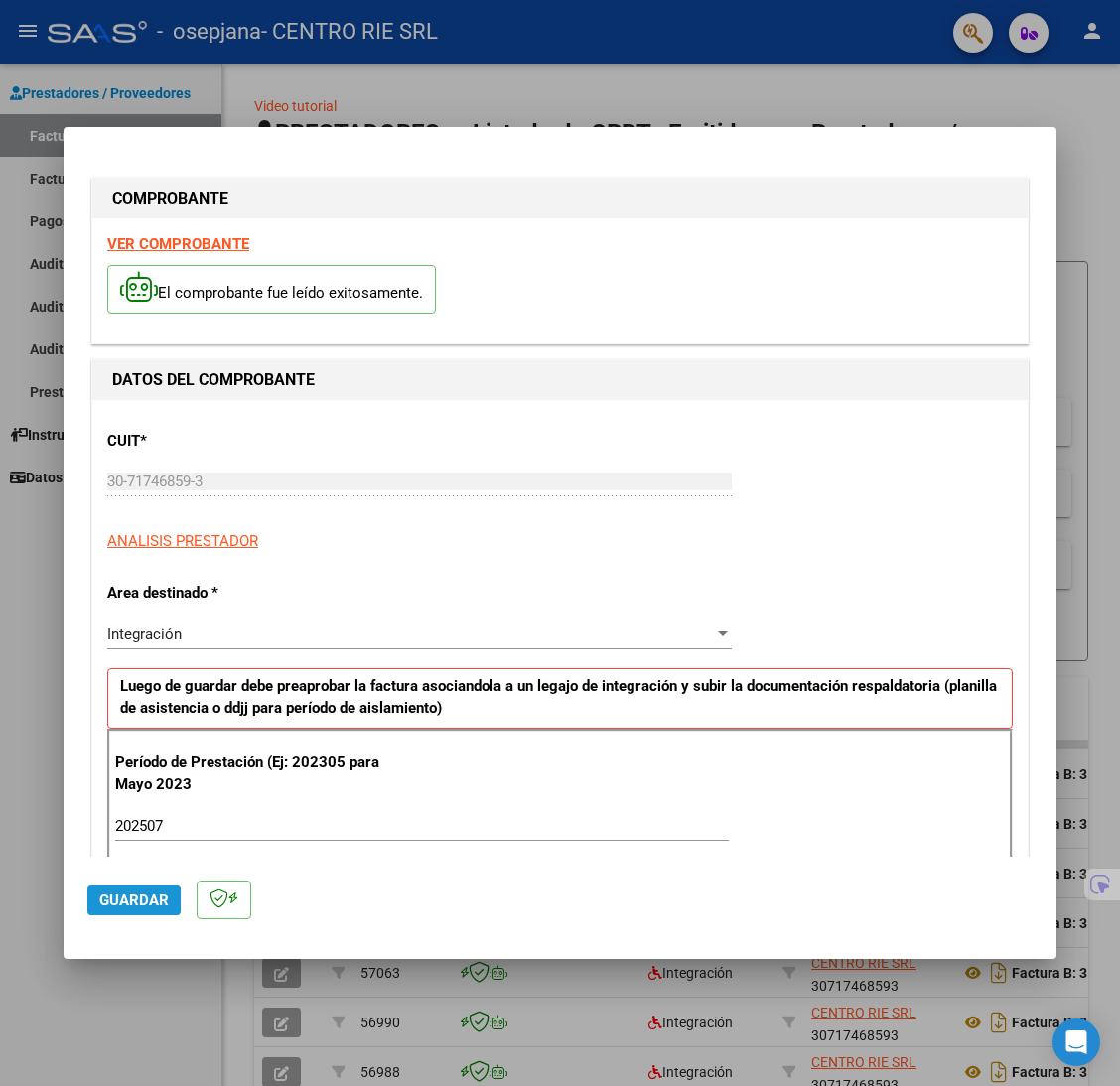 click on "Guardar" 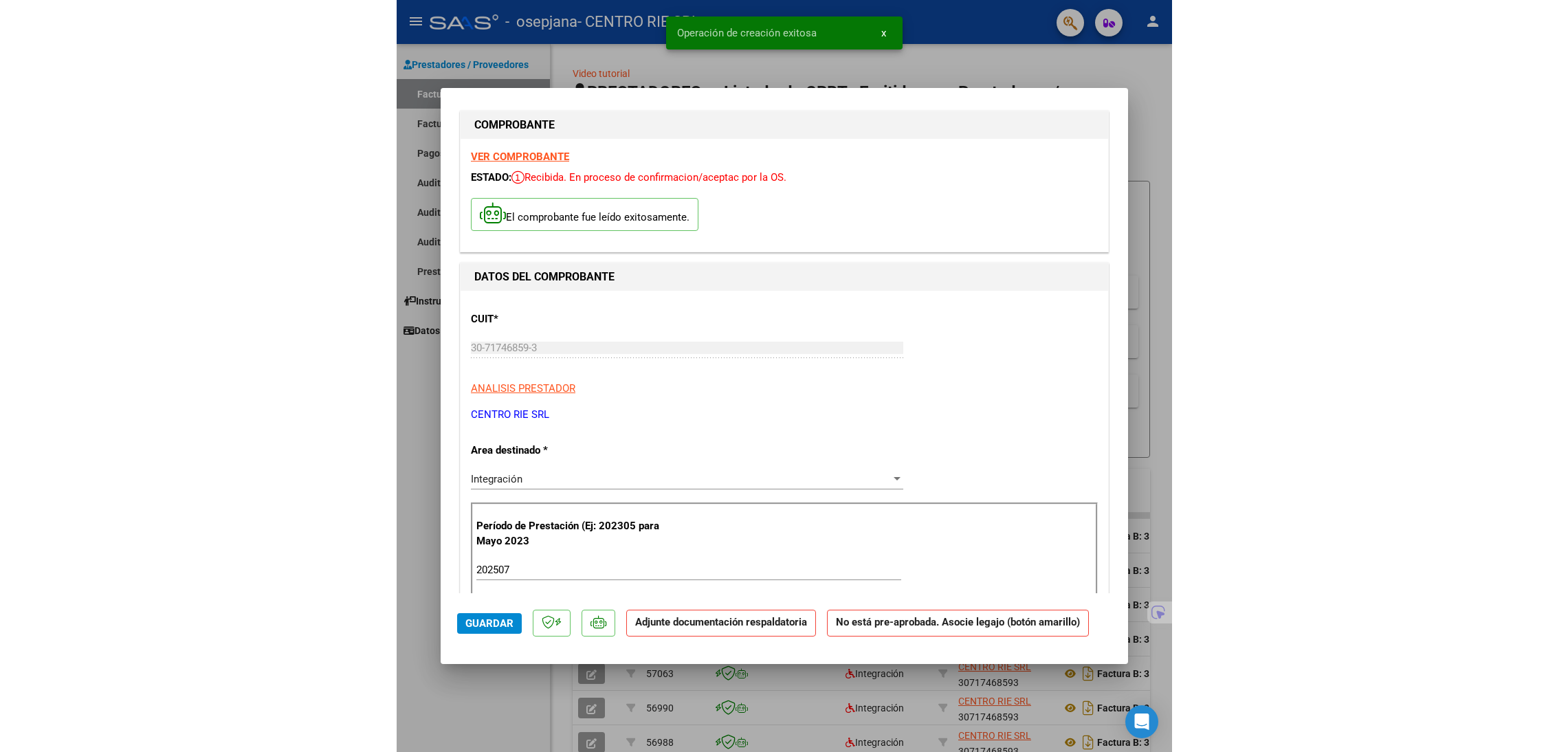 scroll, scrollTop: 17, scrollLeft: 0, axis: vertical 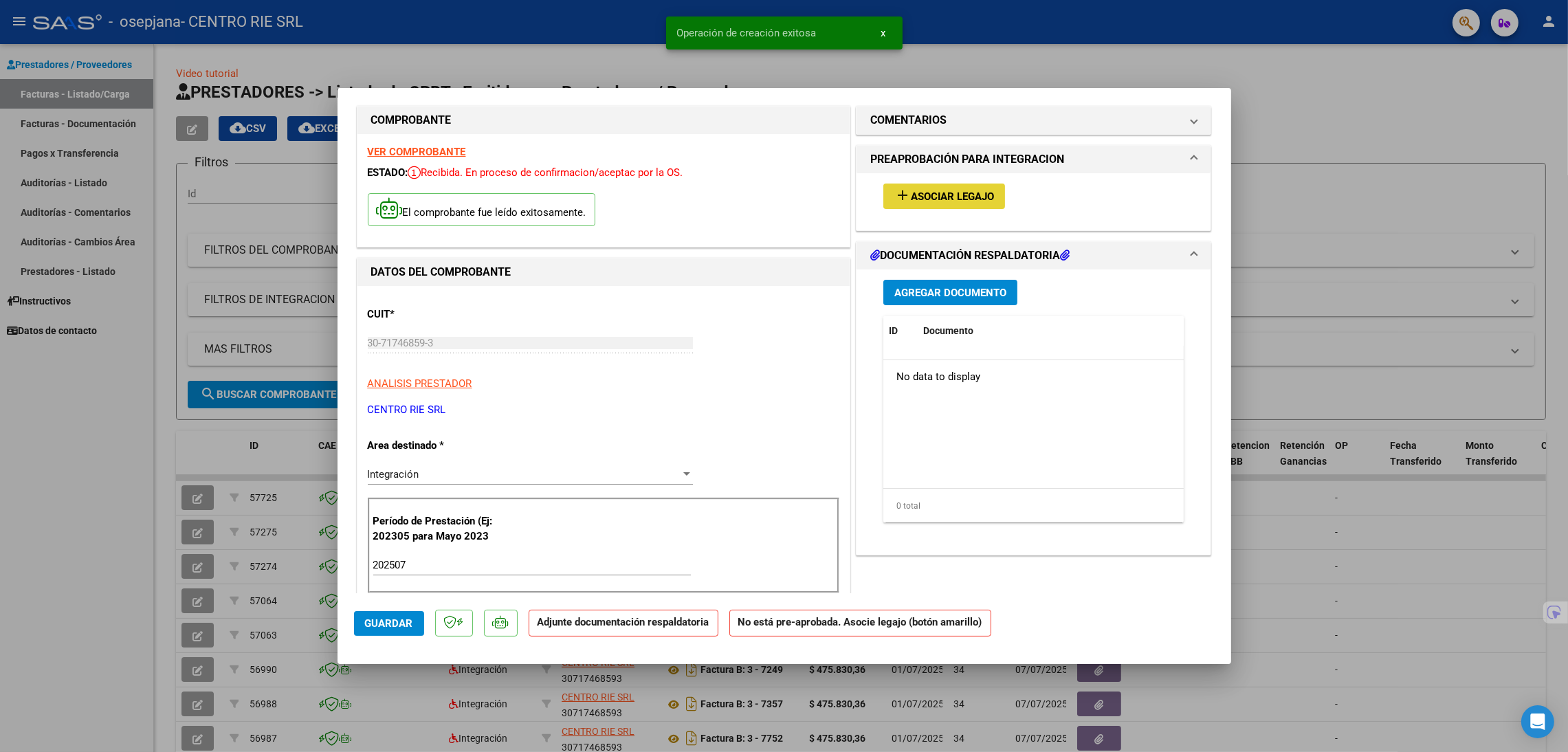 click on "Asociar Legajo" at bounding box center (952, 197) 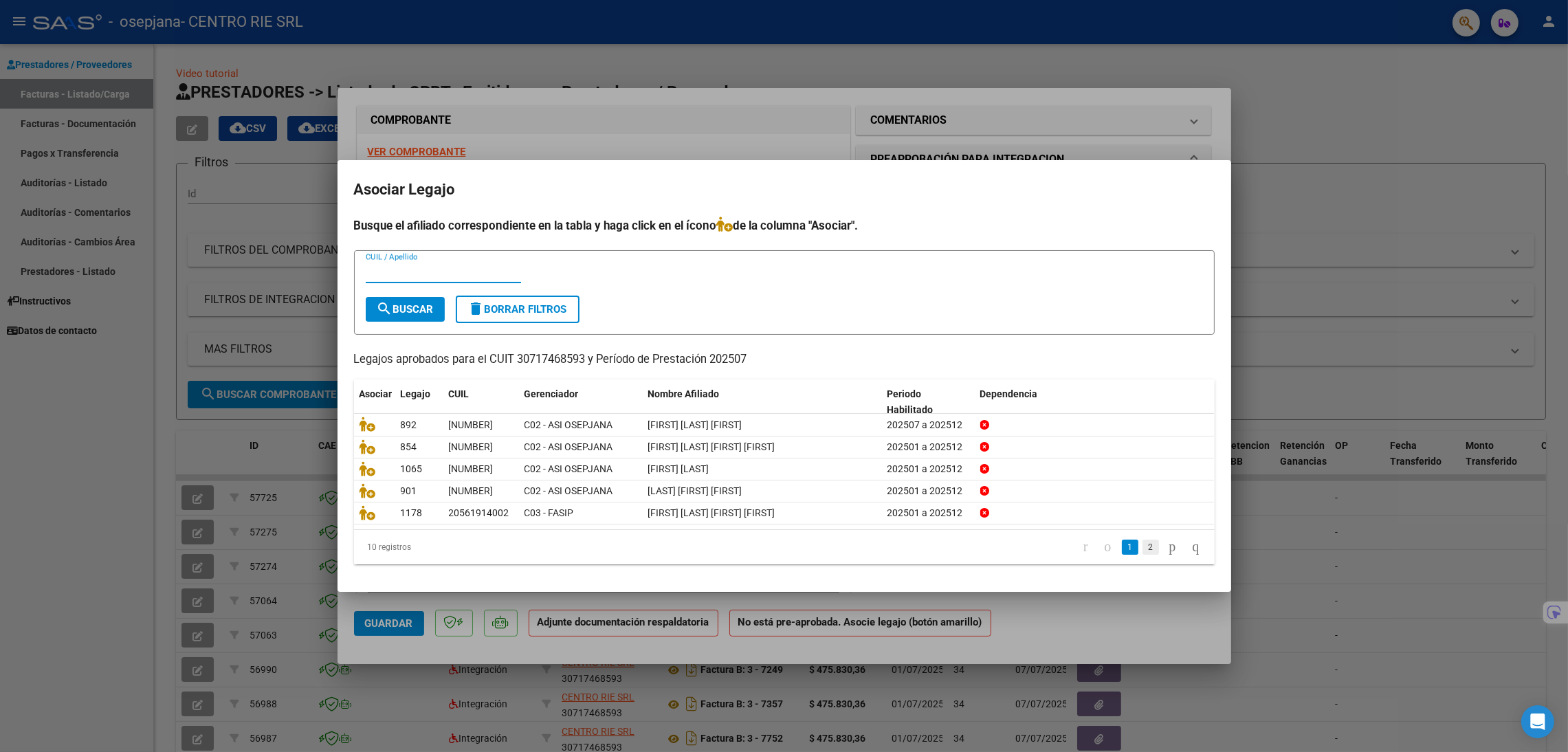 click on "2" 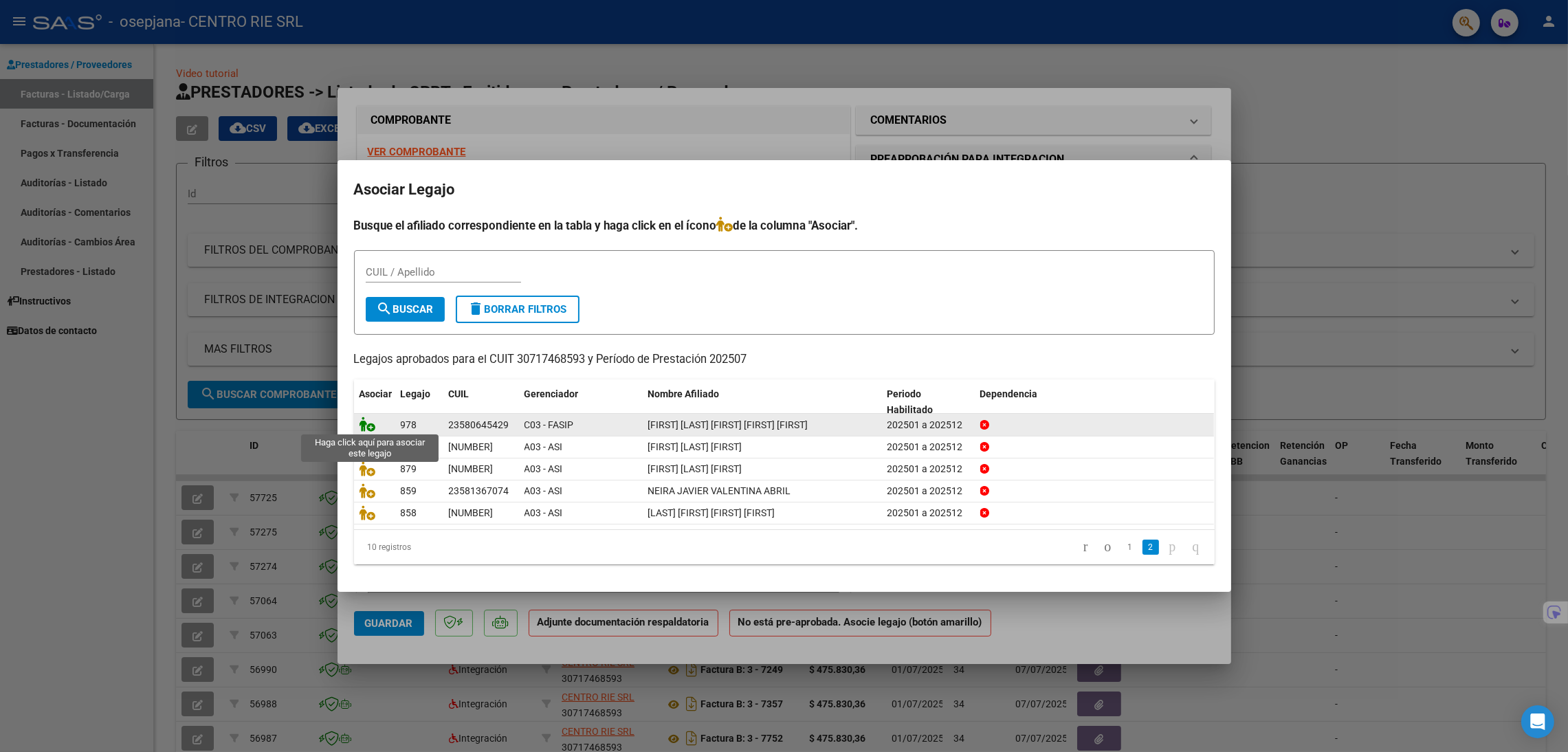 click 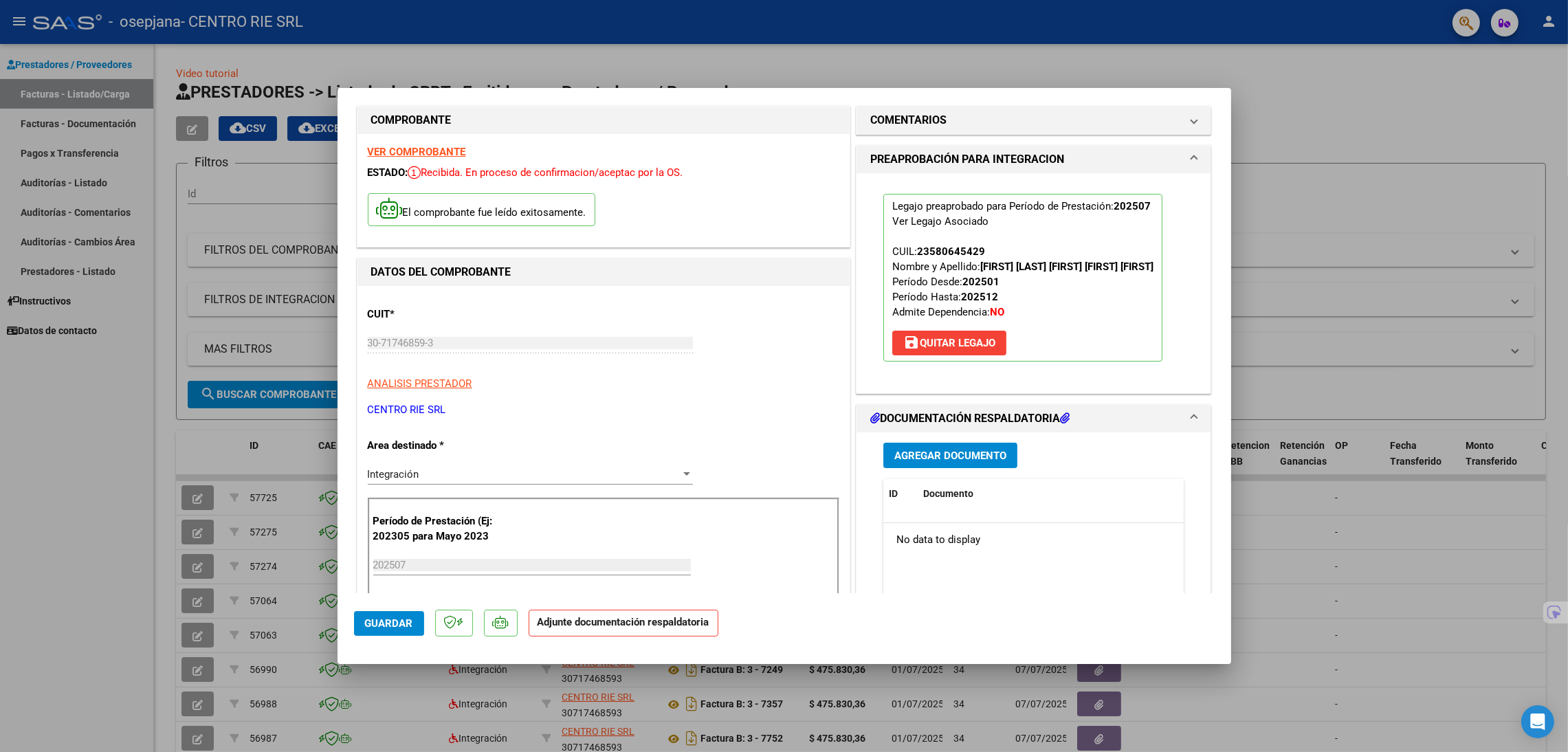drag, startPoint x: 853, startPoint y: 318, endPoint x: 853, endPoint y: 373, distance: 55 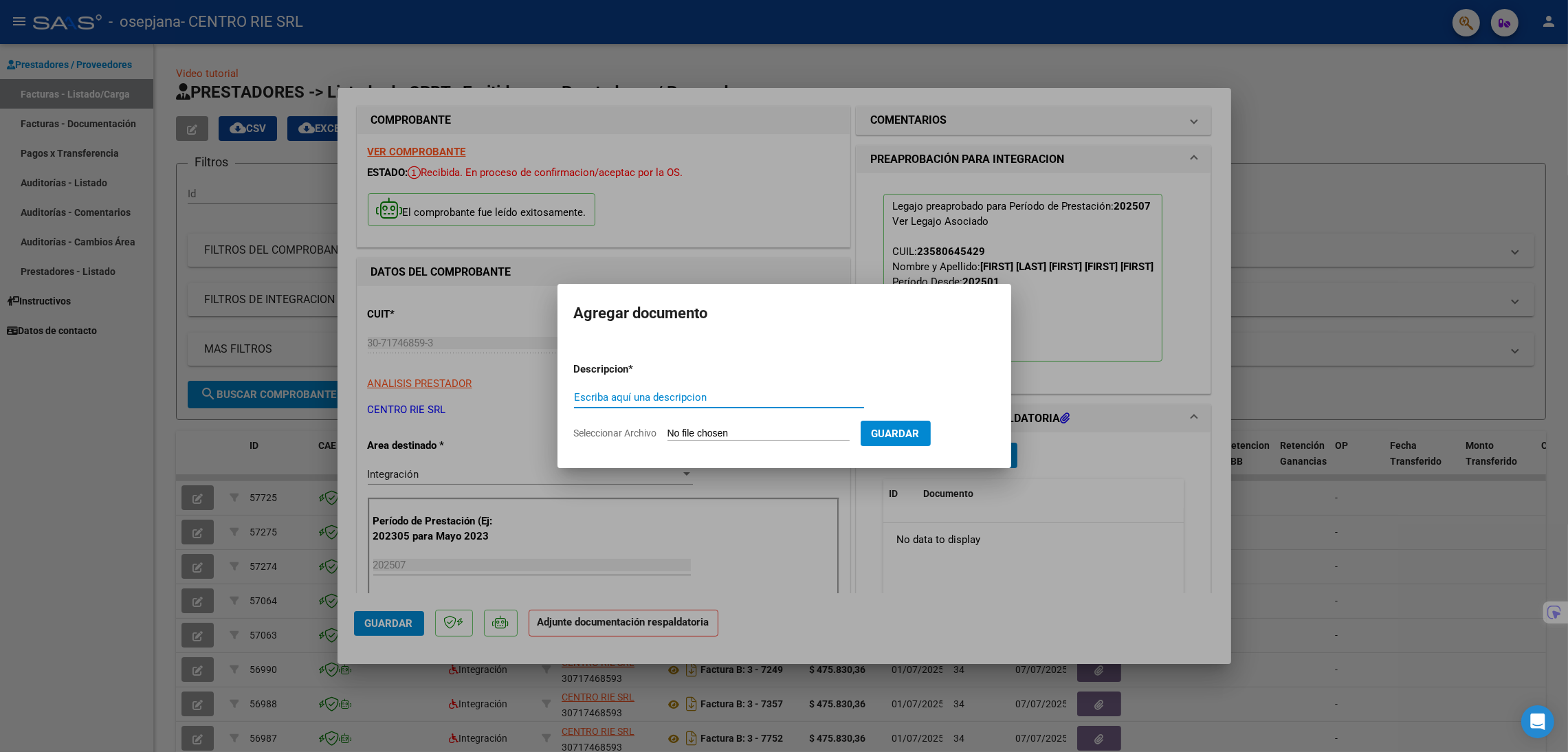 click on "Escriba aquí una descripcion" at bounding box center (719, 397) 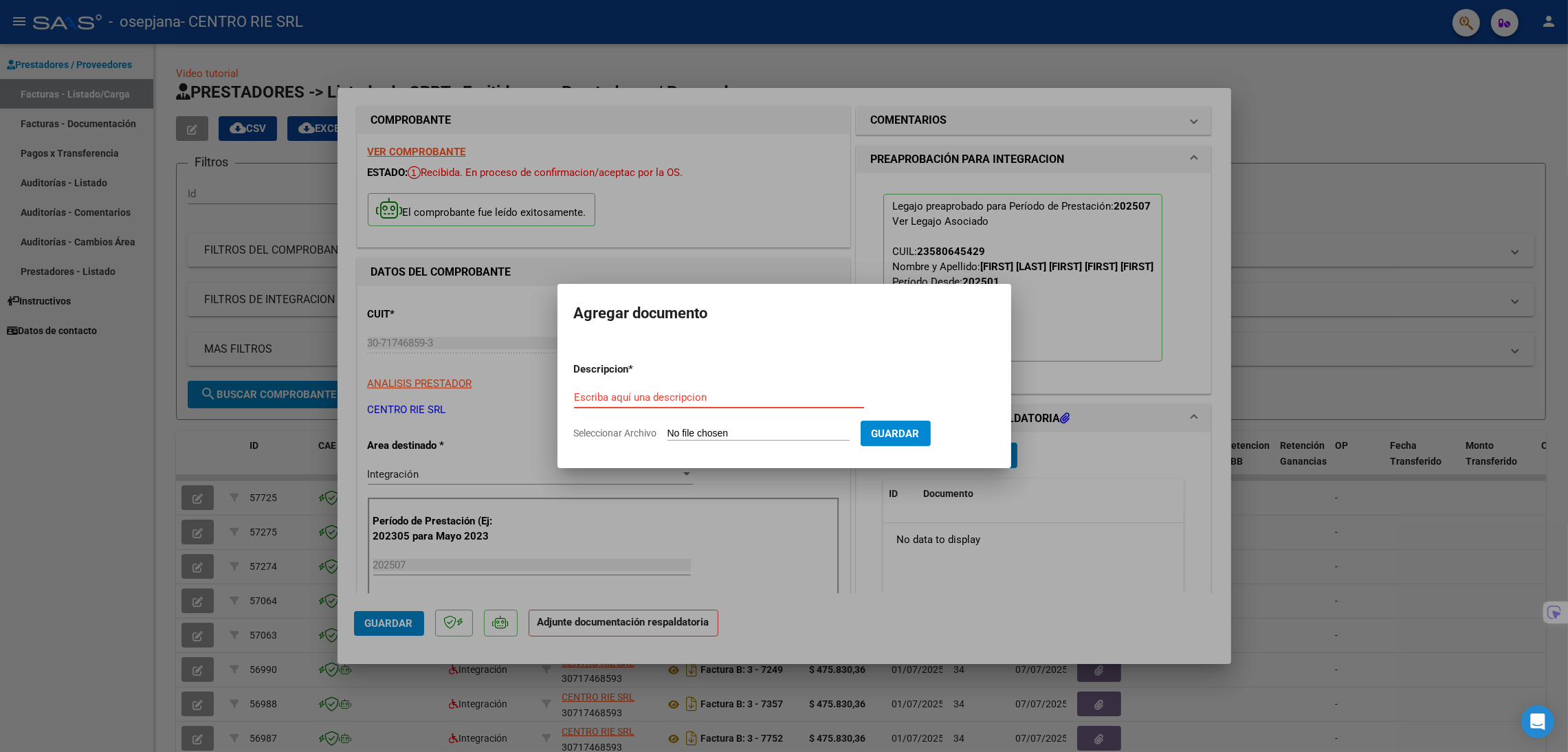 click on "Escriba aquí una descripcion" at bounding box center [719, 397] 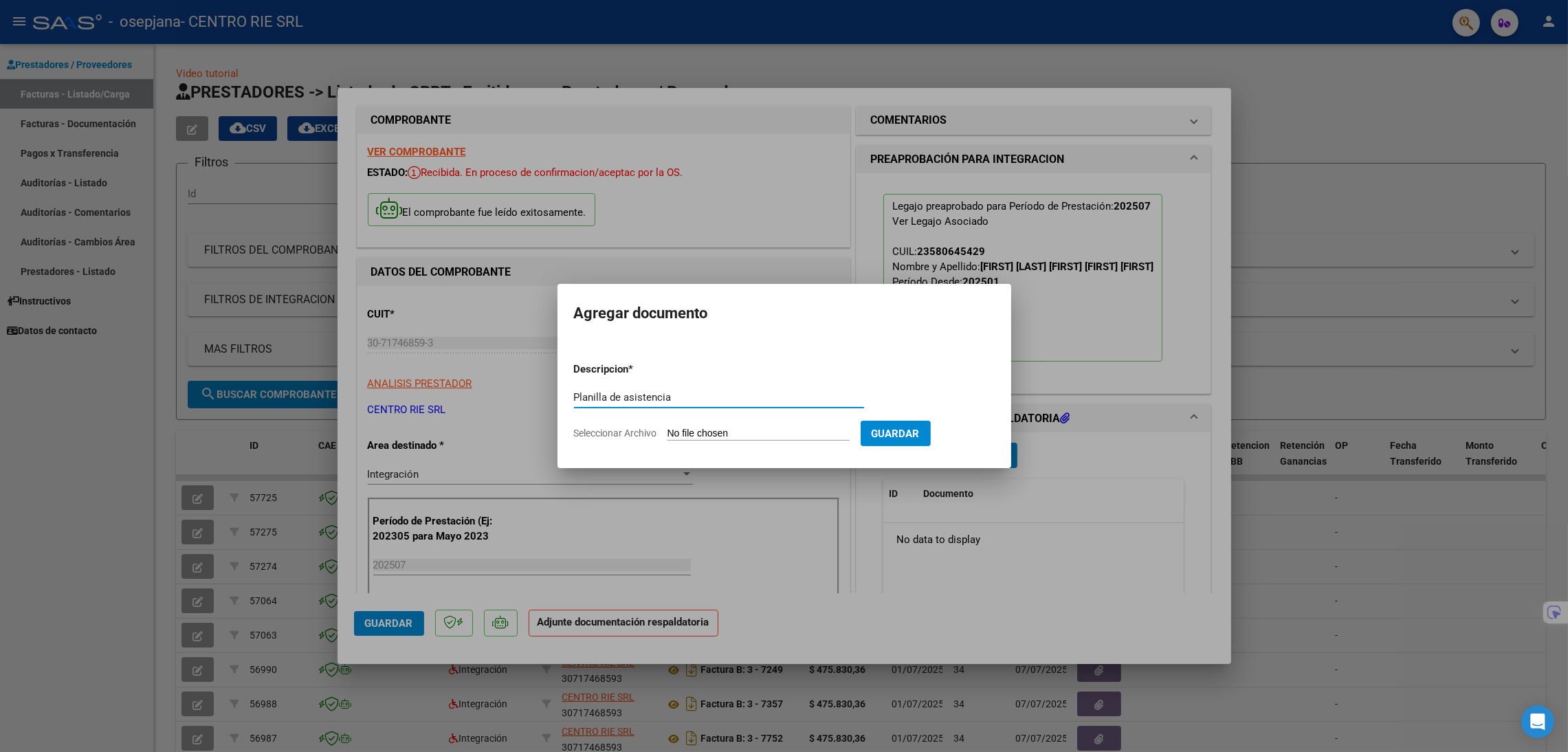 type on "Planilla de asistencia" 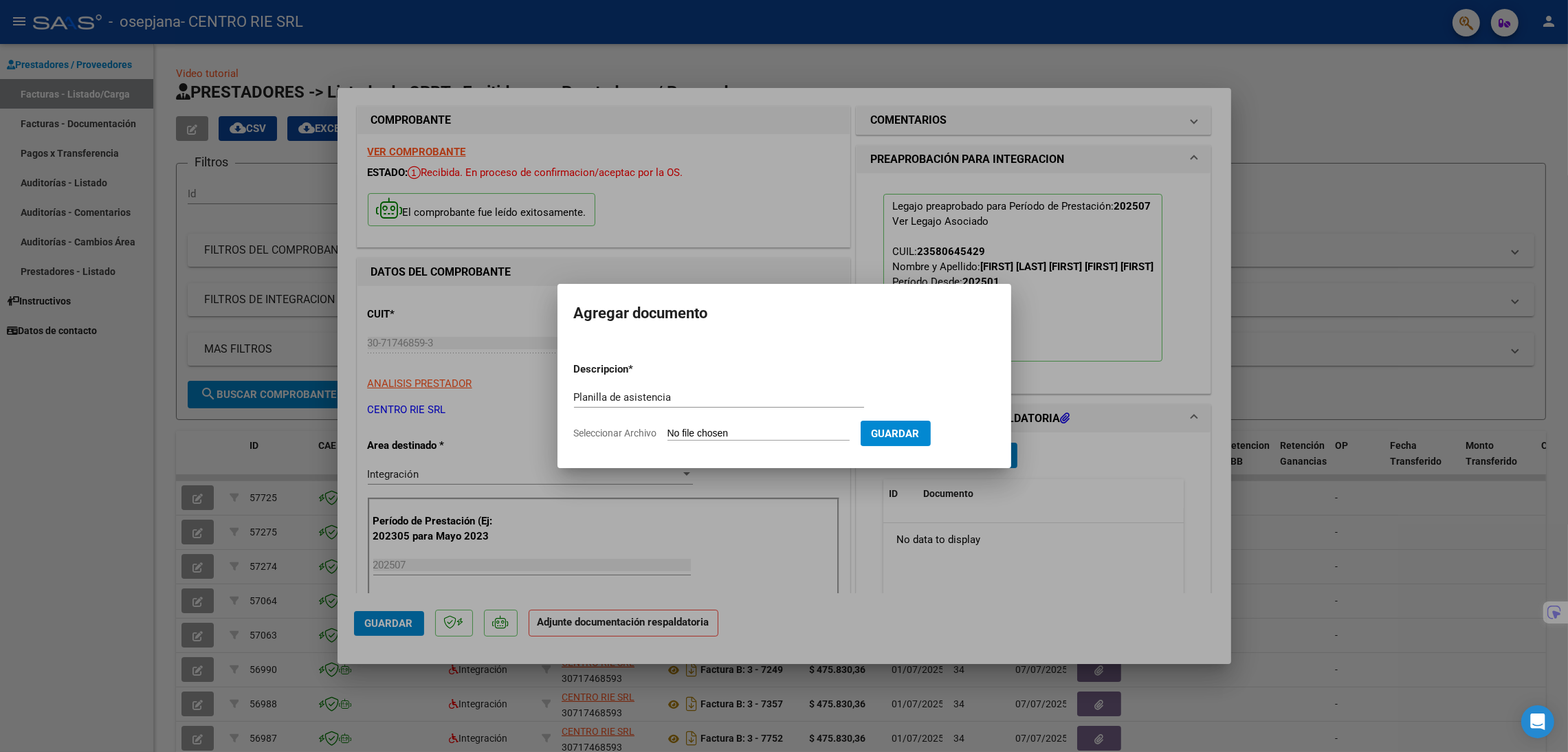 click on "Descripcion  *   Planilla de asistencia Escriba aquí una descripcion  Seleccionar Archivo Guardar" at bounding box center (784, 401) 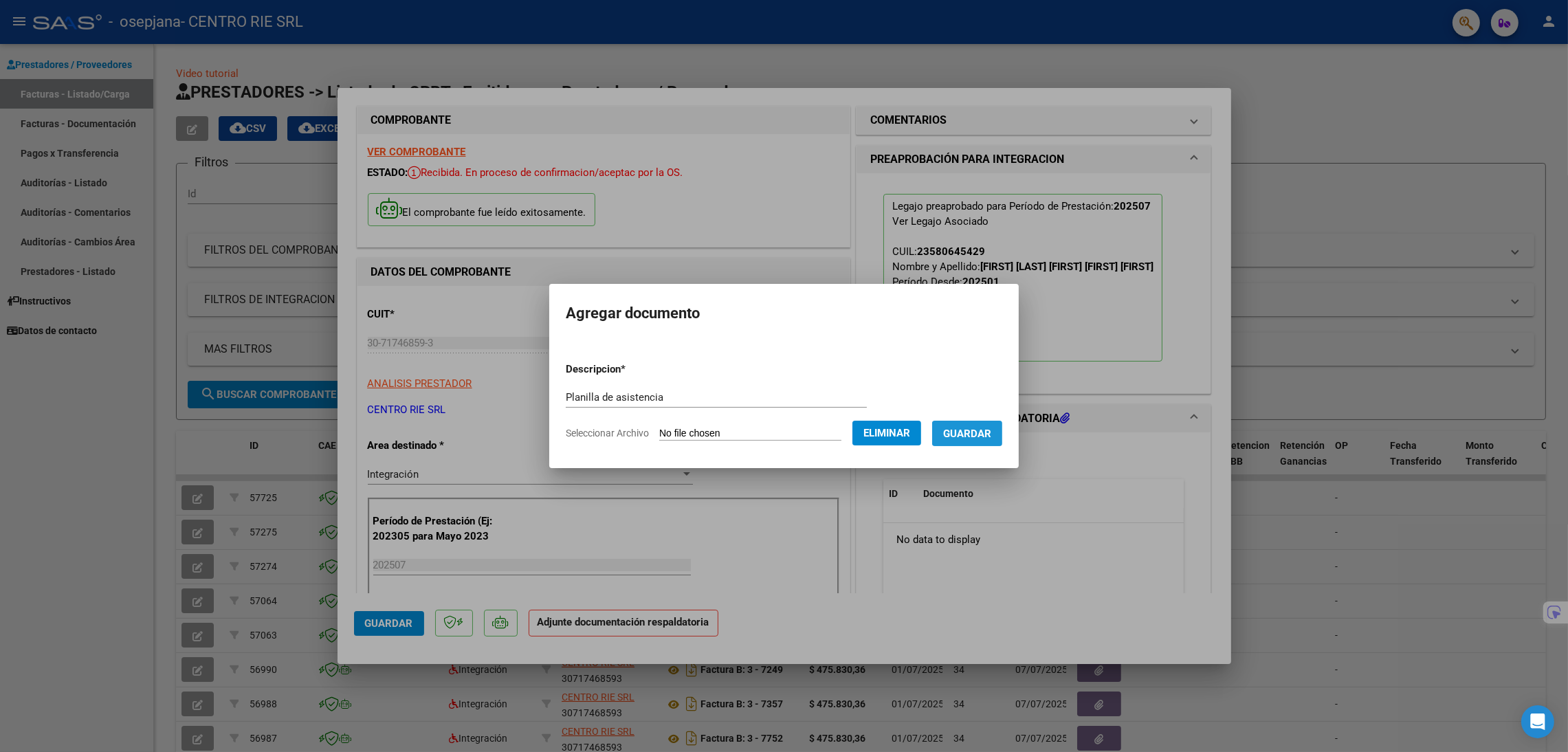 click on "Guardar" at bounding box center (967, 434) 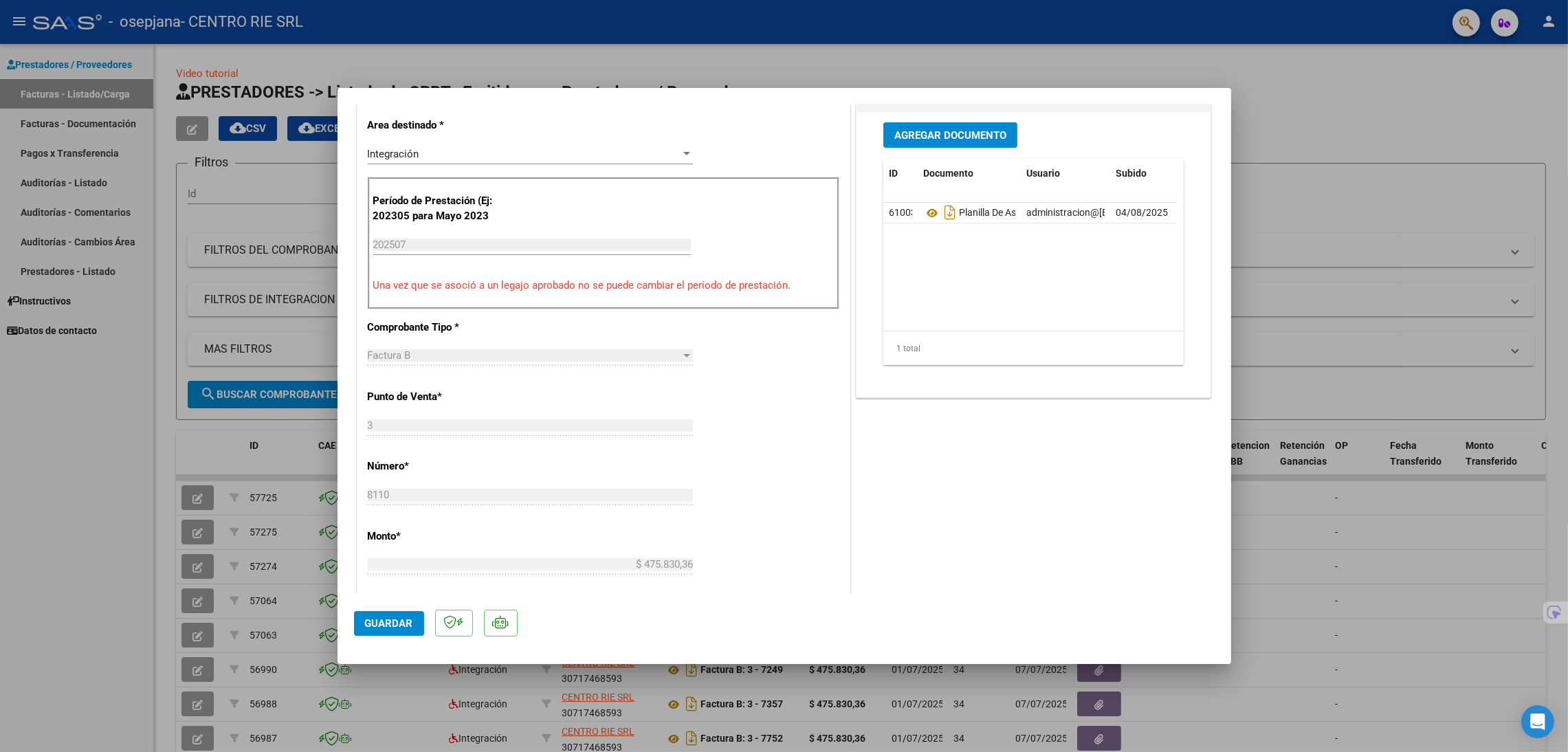 scroll, scrollTop: 742, scrollLeft: 0, axis: vertical 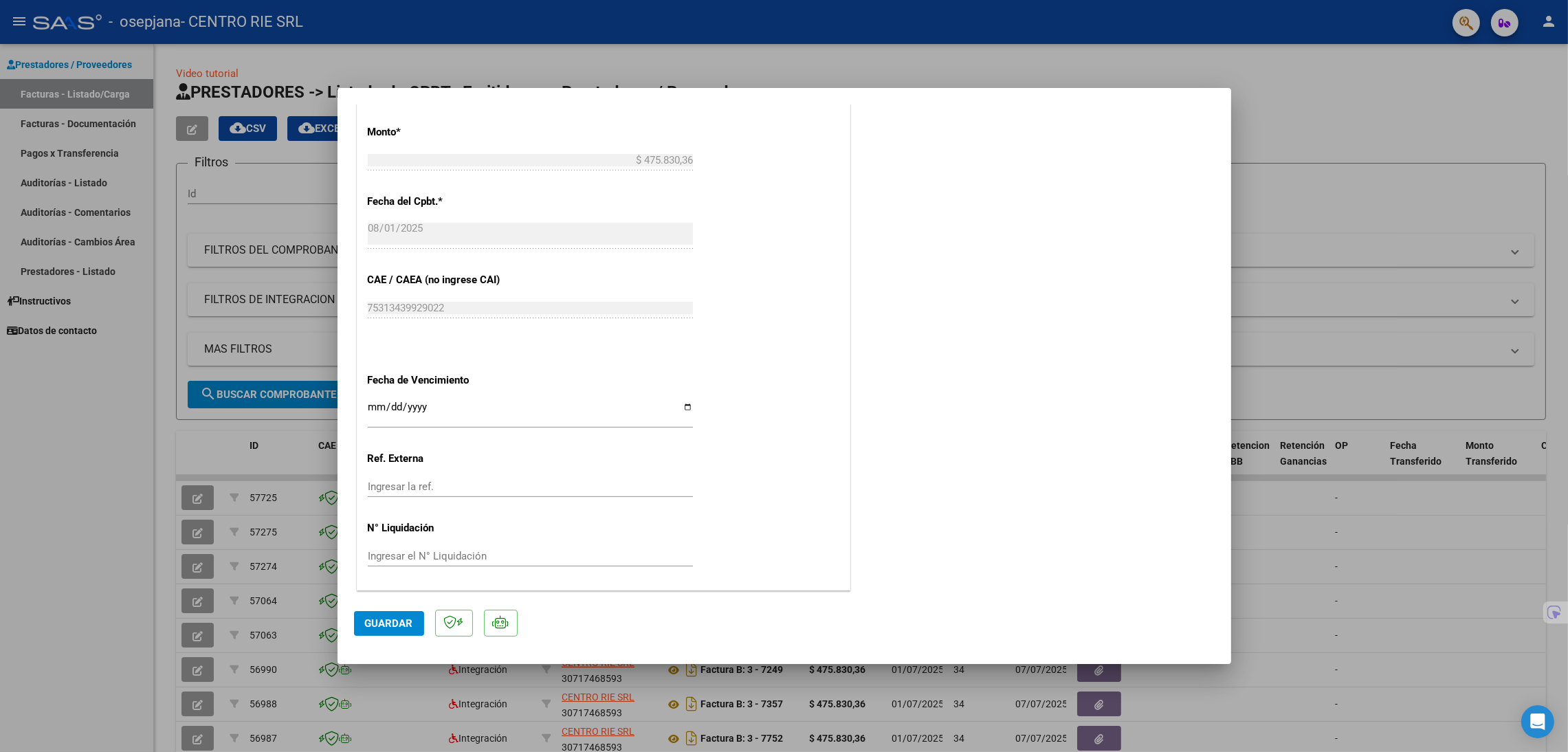 click on "Guardar" 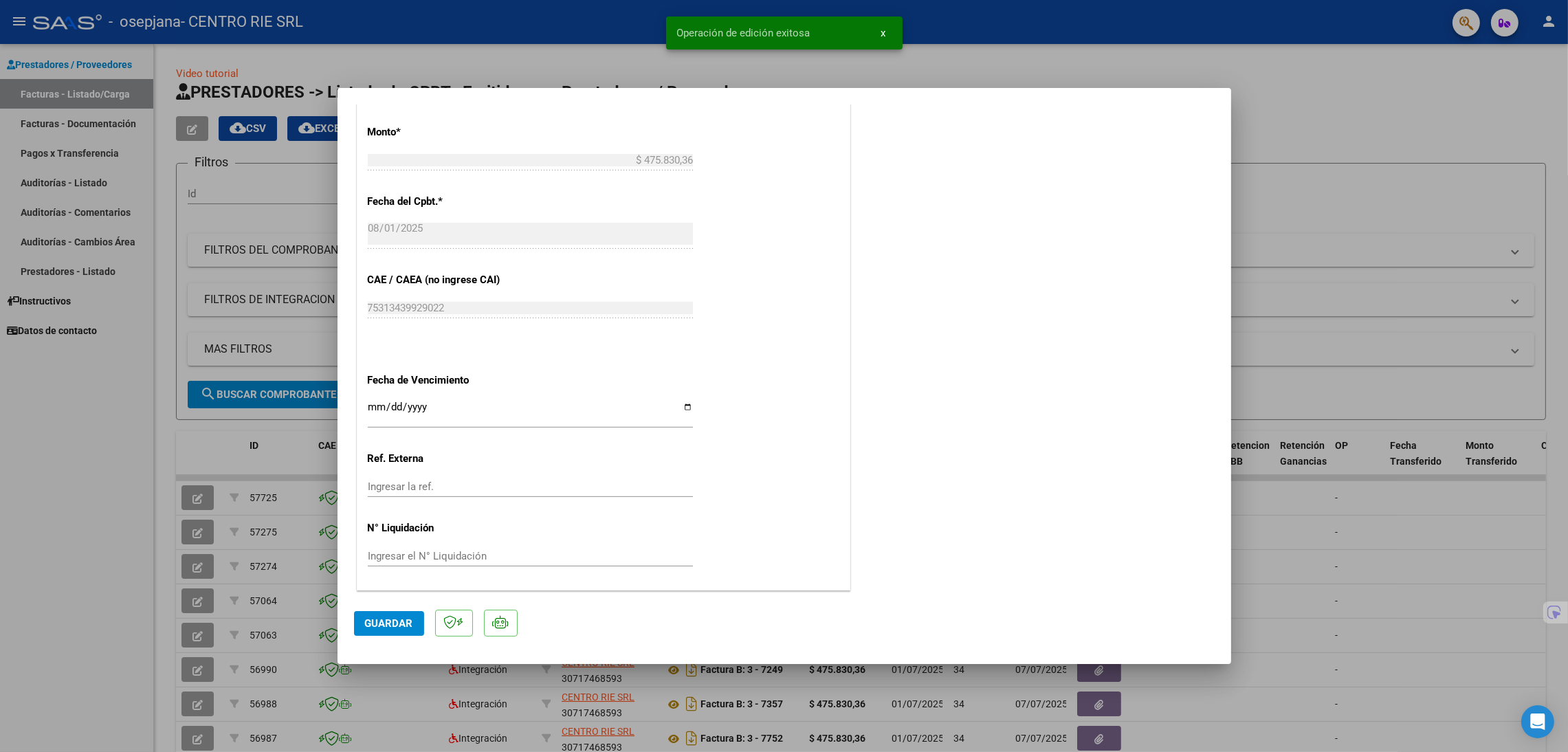 click at bounding box center [784, 376] 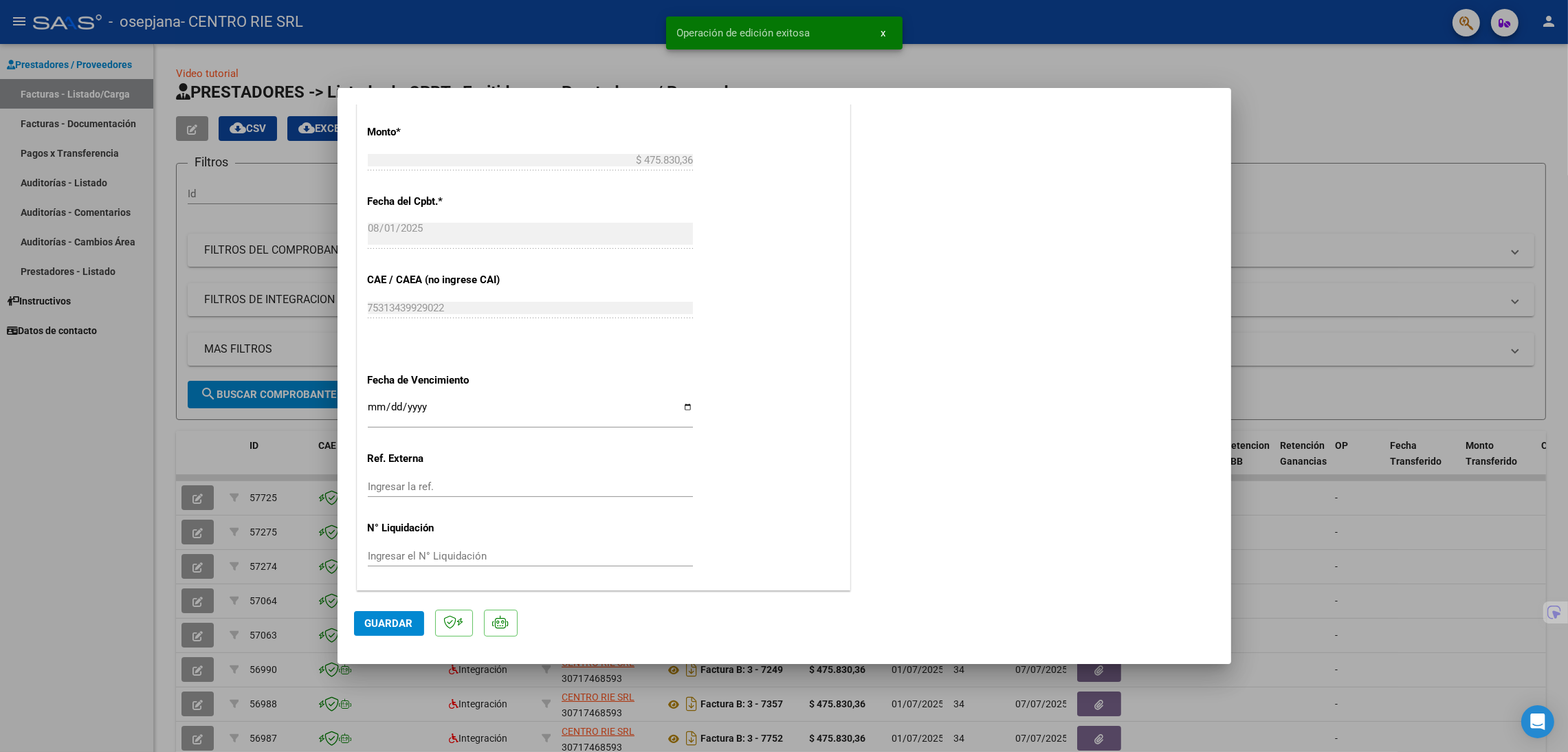 type 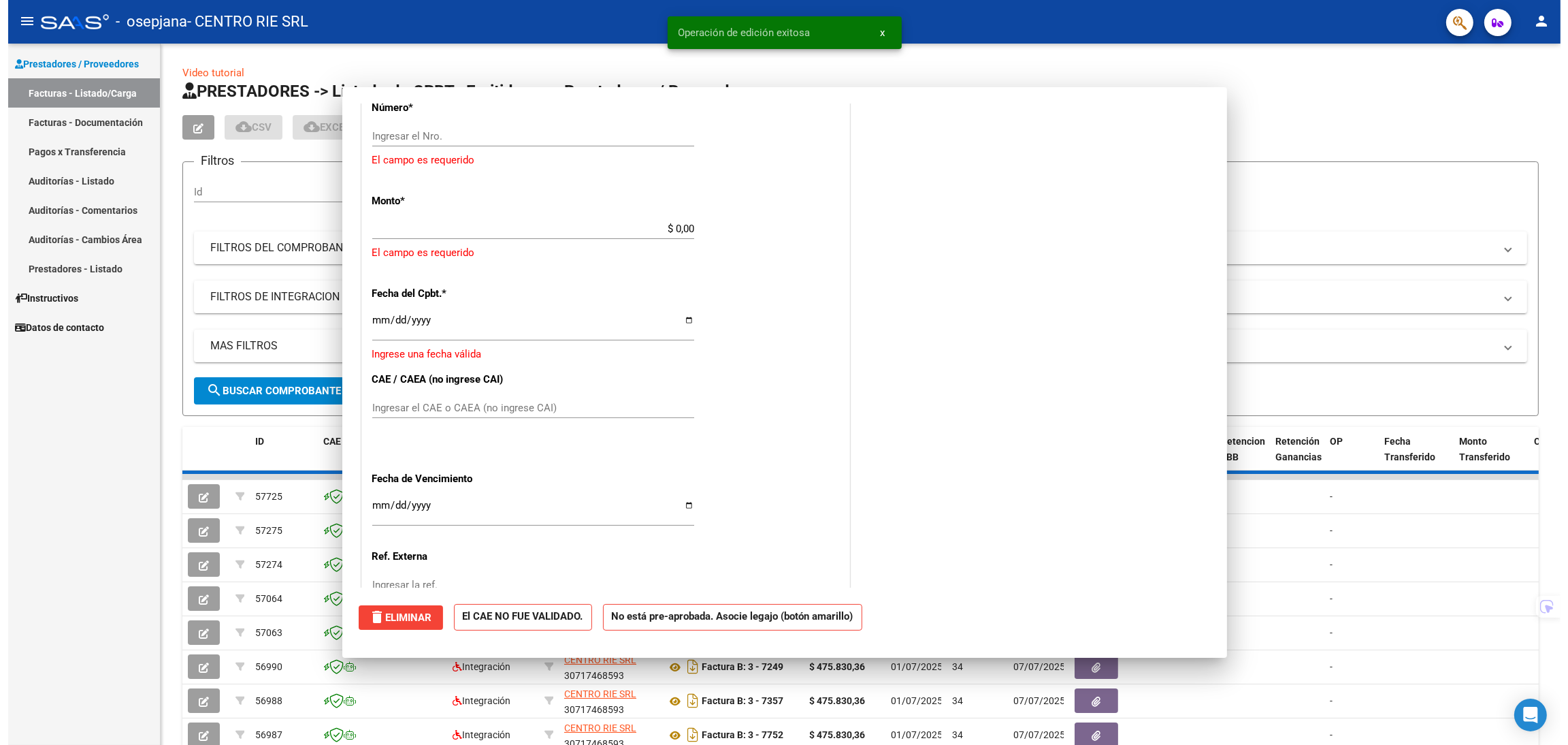scroll, scrollTop: 782, scrollLeft: 0, axis: vertical 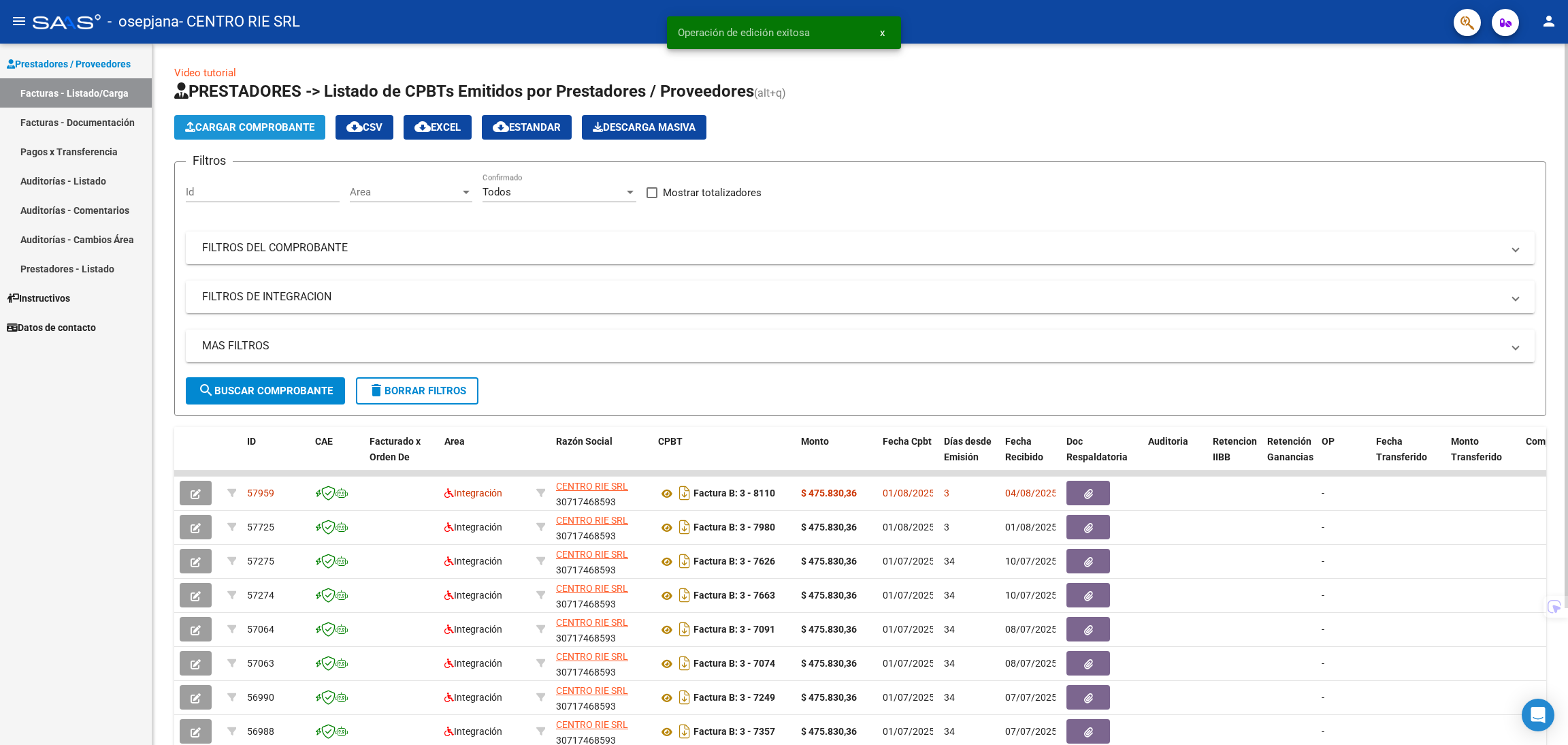 click on "Cargar Comprobante" 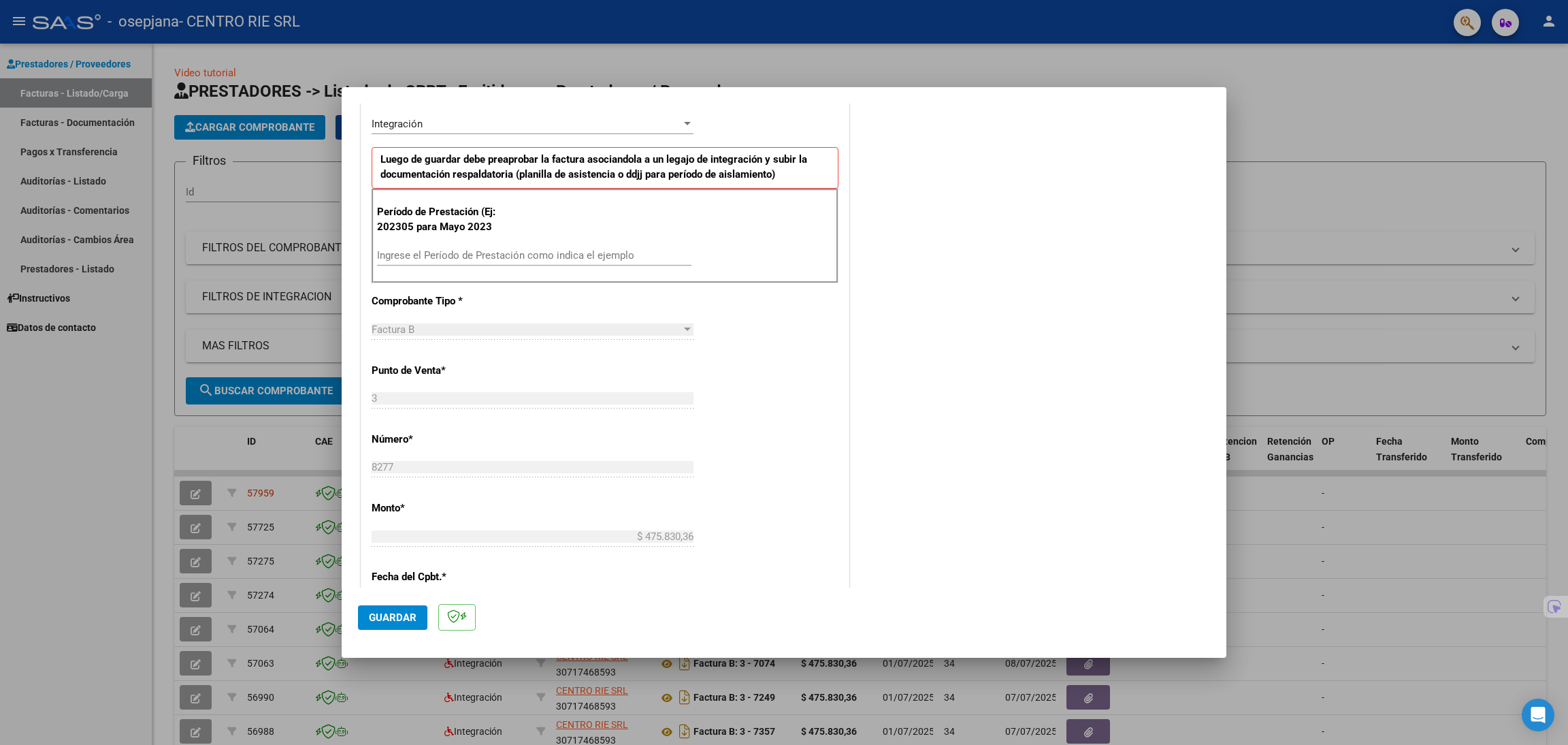 drag, startPoint x: 681, startPoint y: 336, endPoint x: 683, endPoint y: 430, distance: 94.0213 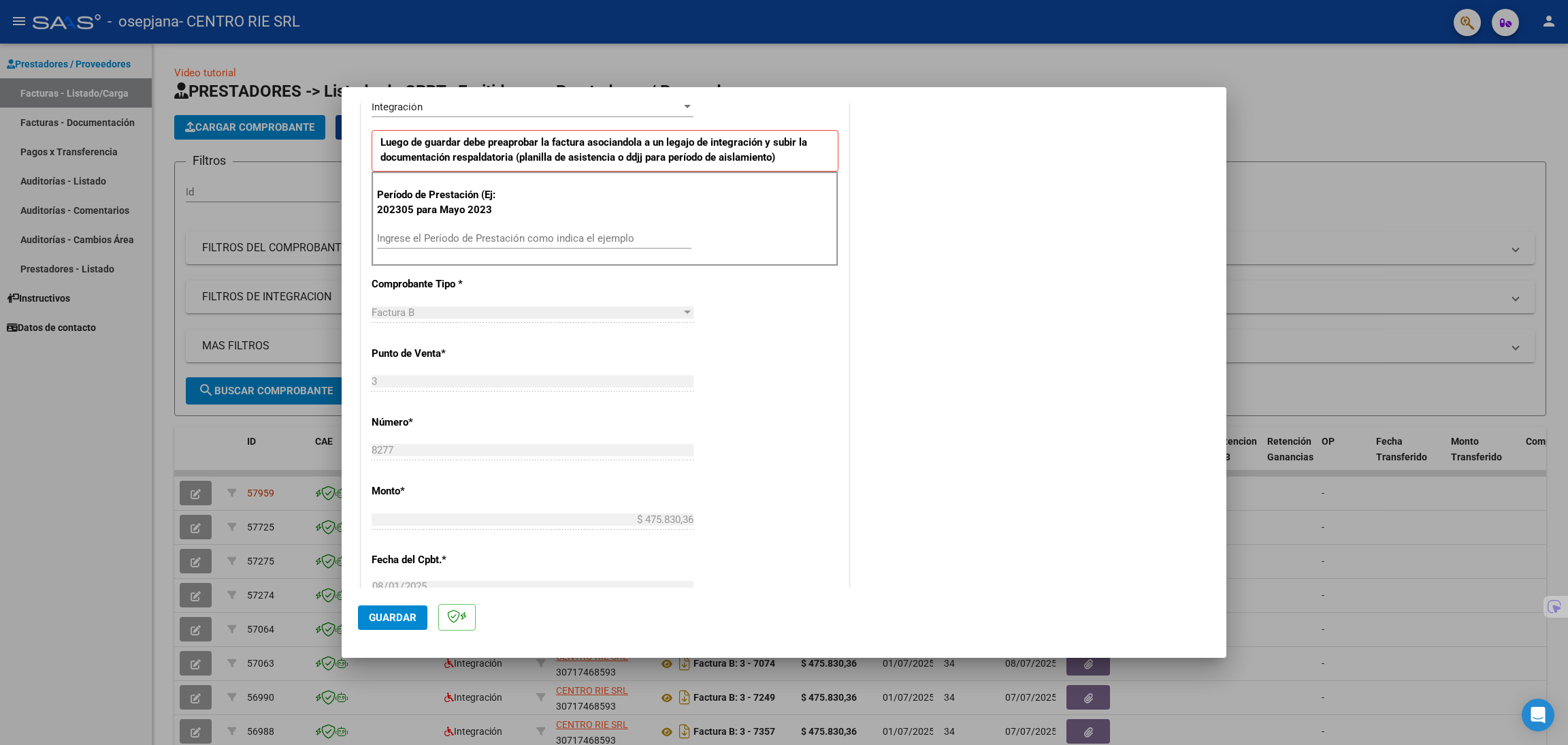 click on "Ingrese el Período de Prestación como indica el ejemplo" at bounding box center (534, 238) 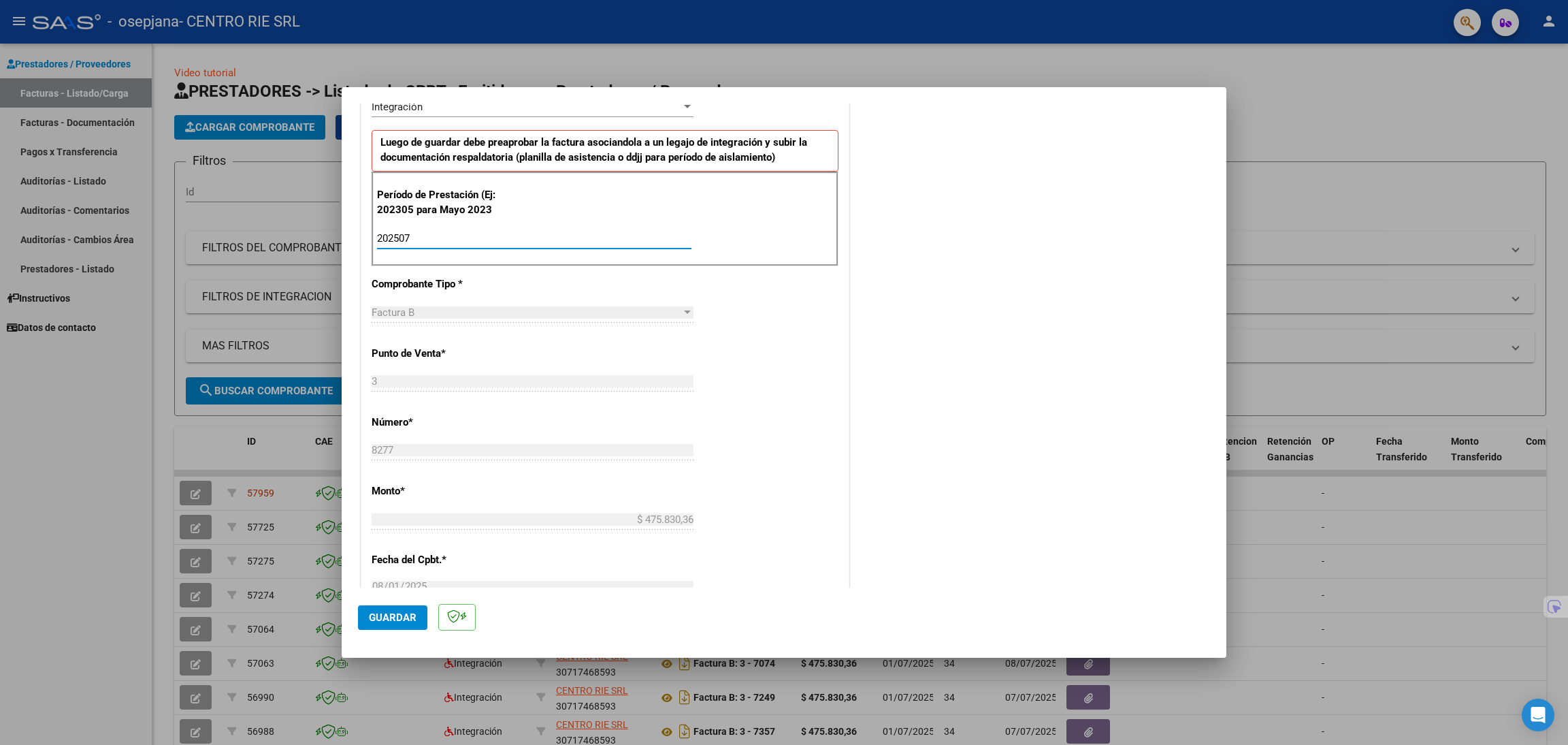 type on "202507" 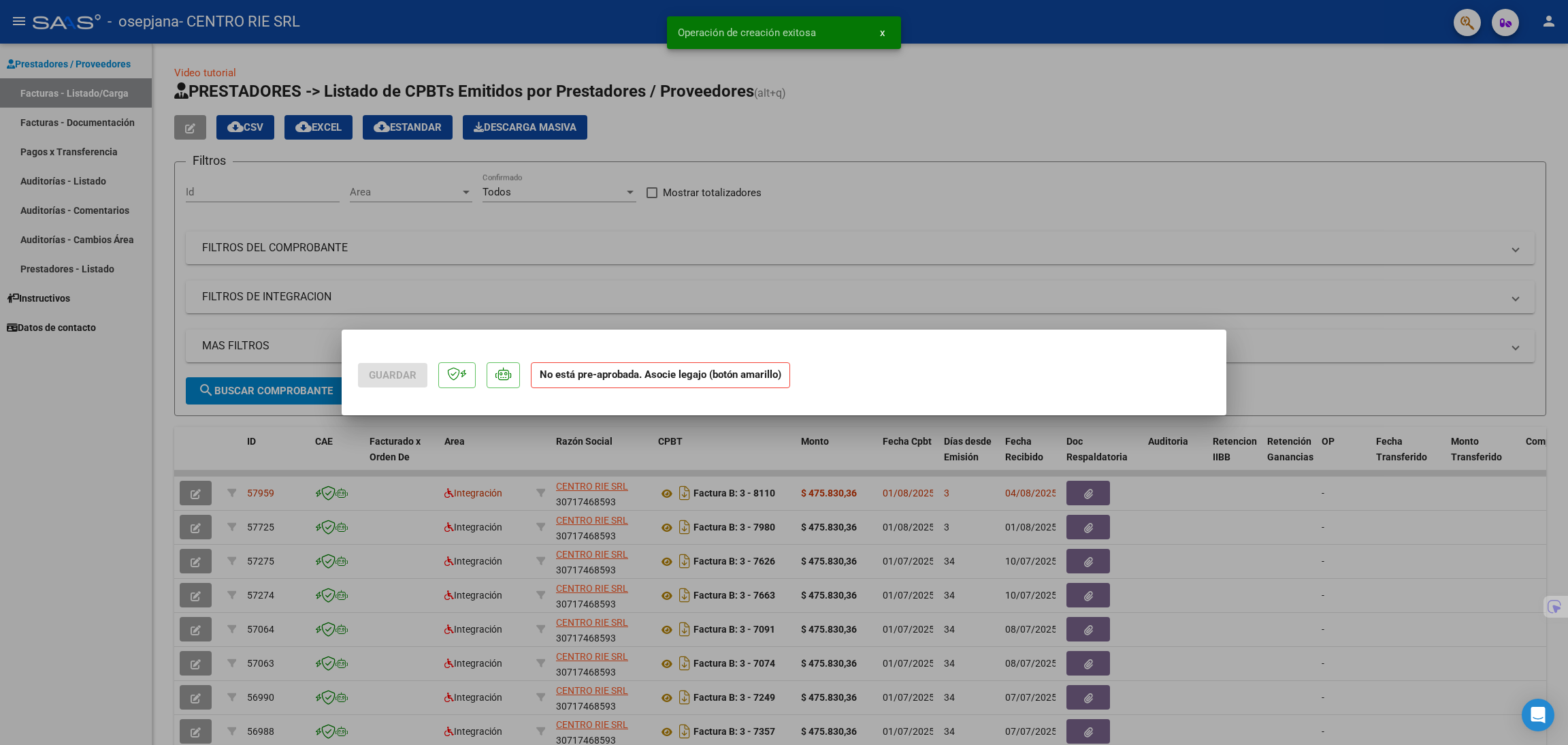 scroll, scrollTop: 0, scrollLeft: 0, axis: both 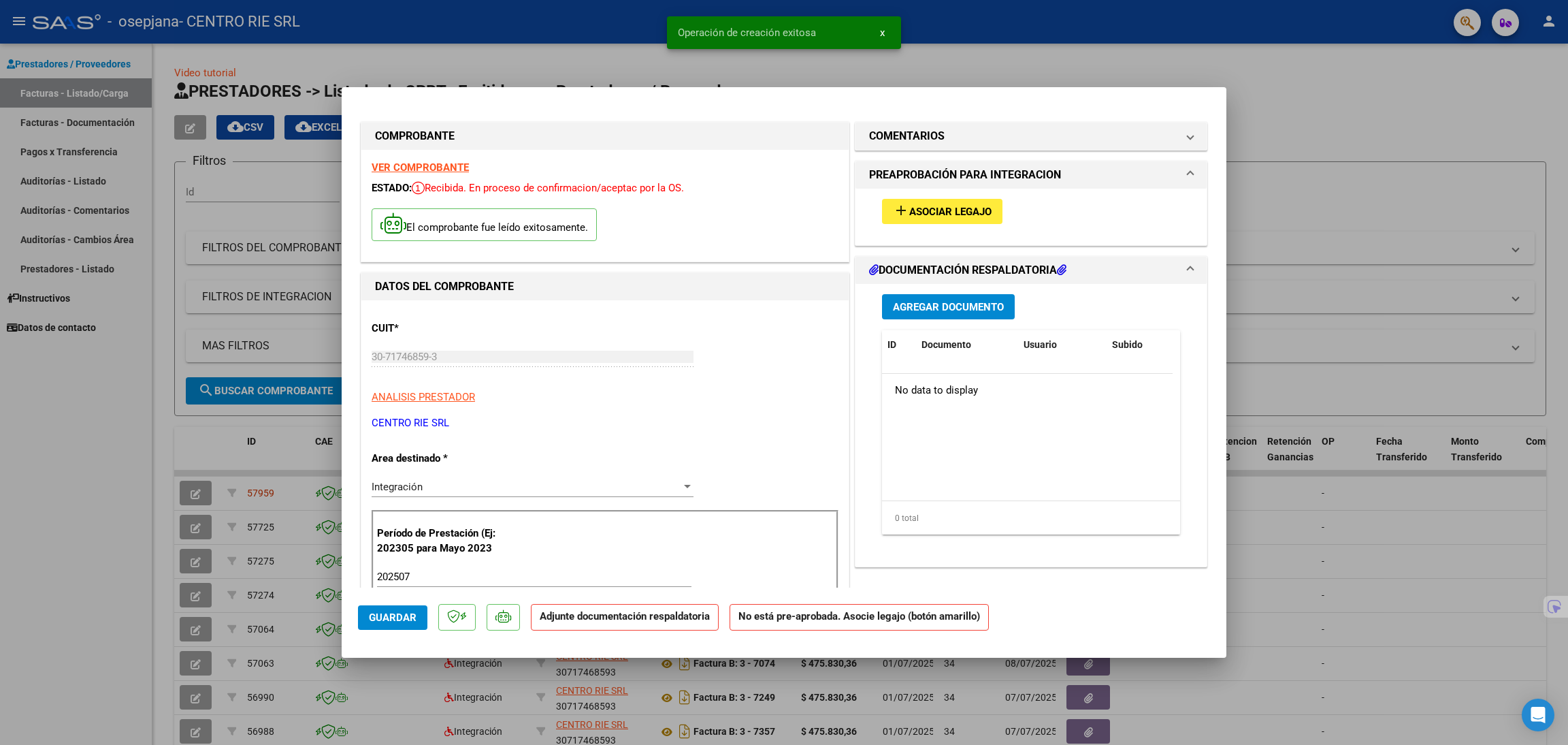 click on "add Asociar Legajo" at bounding box center (1031, 211) 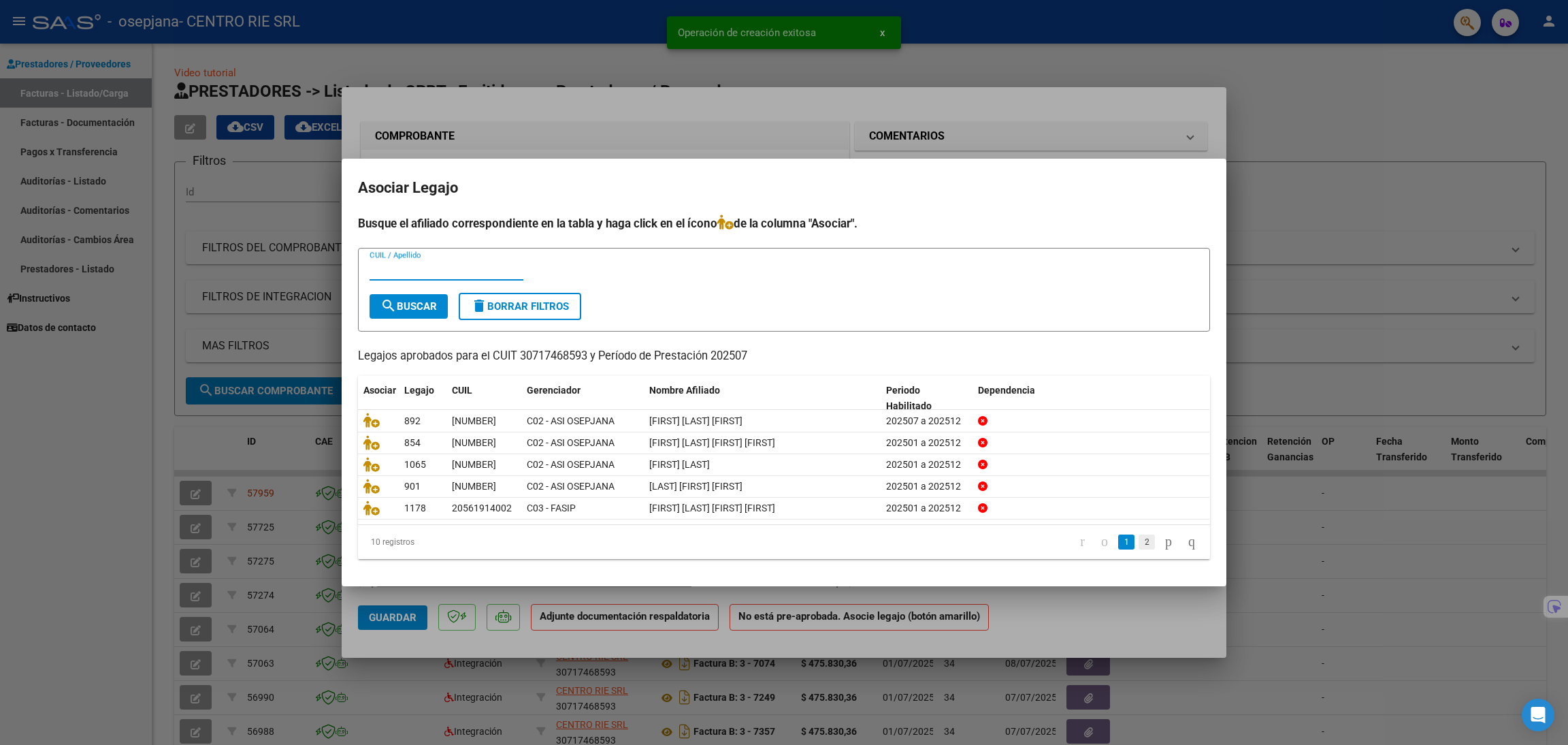 click on "2" 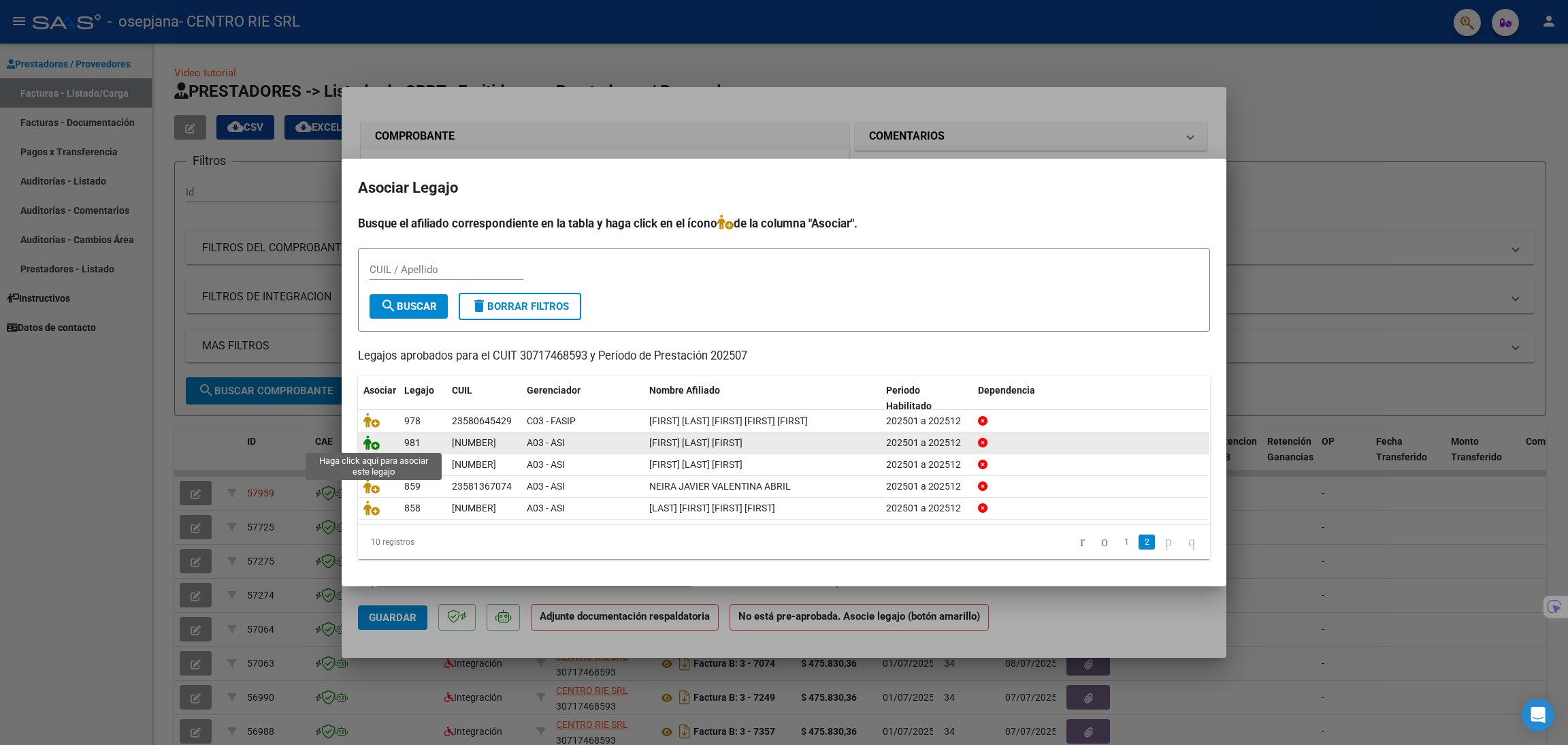 click 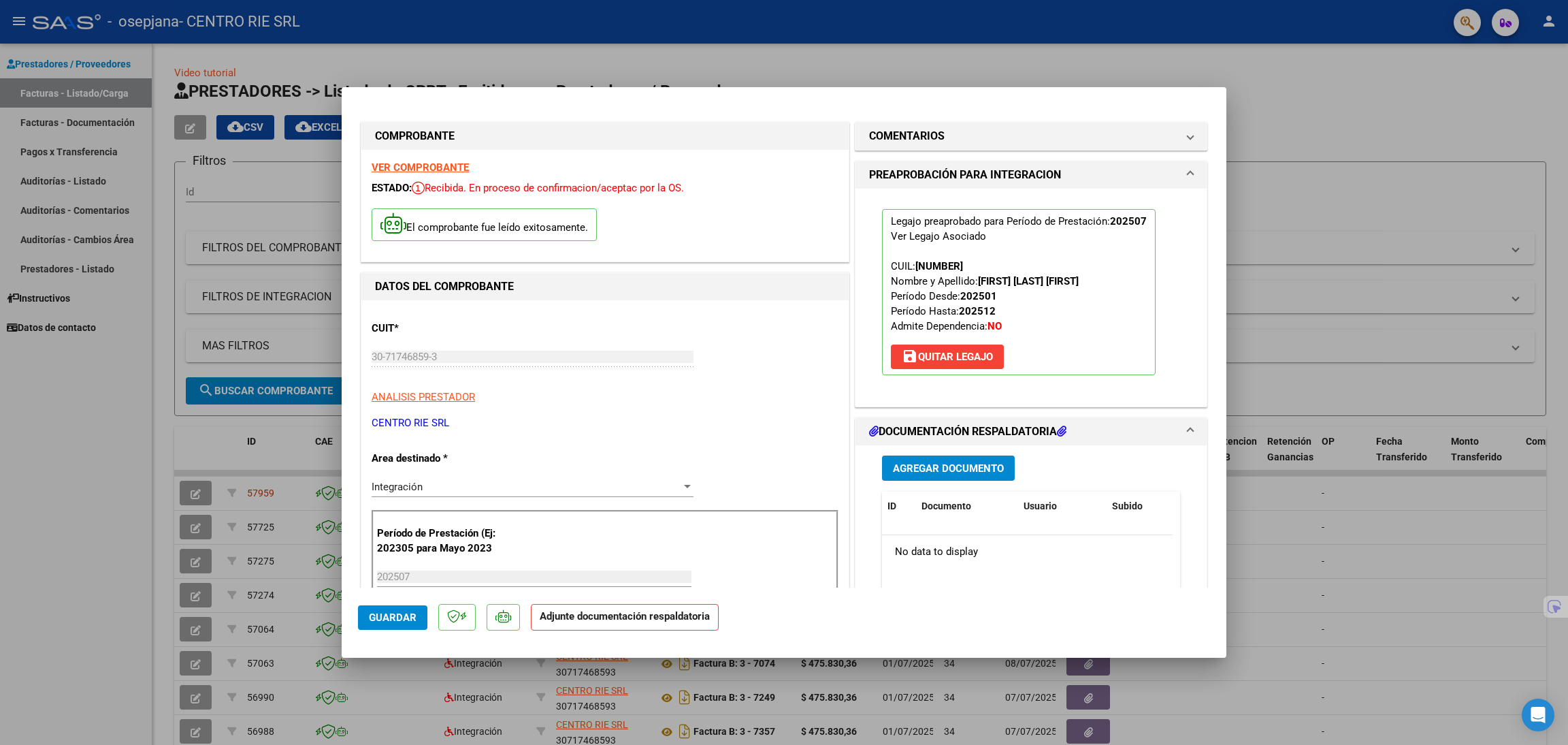 click on "Agregar Documento ID Documento Usuario Subido Acción No data to display  0 total   1" at bounding box center (1031, 581) 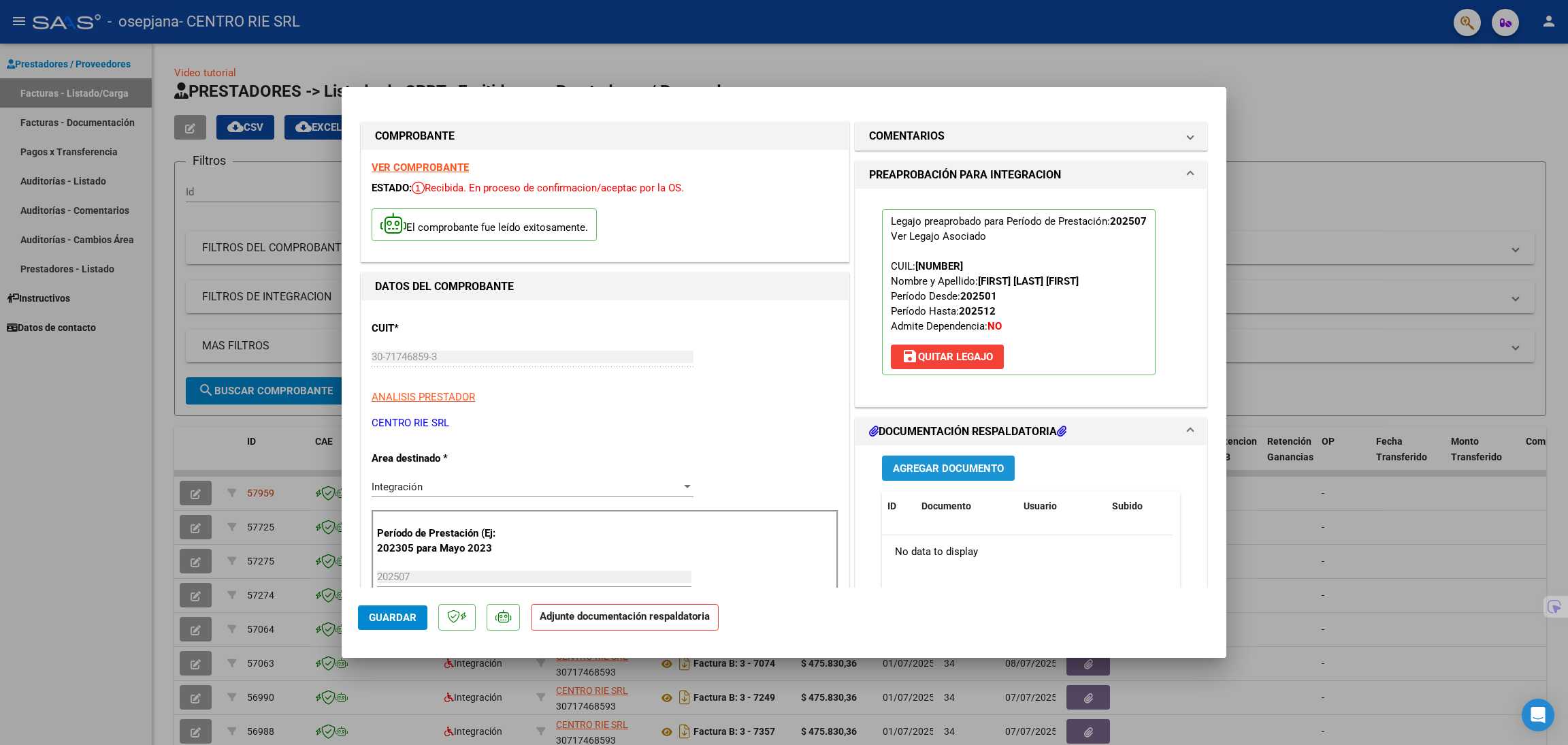 click on "Agregar Documento" at bounding box center (948, 468) 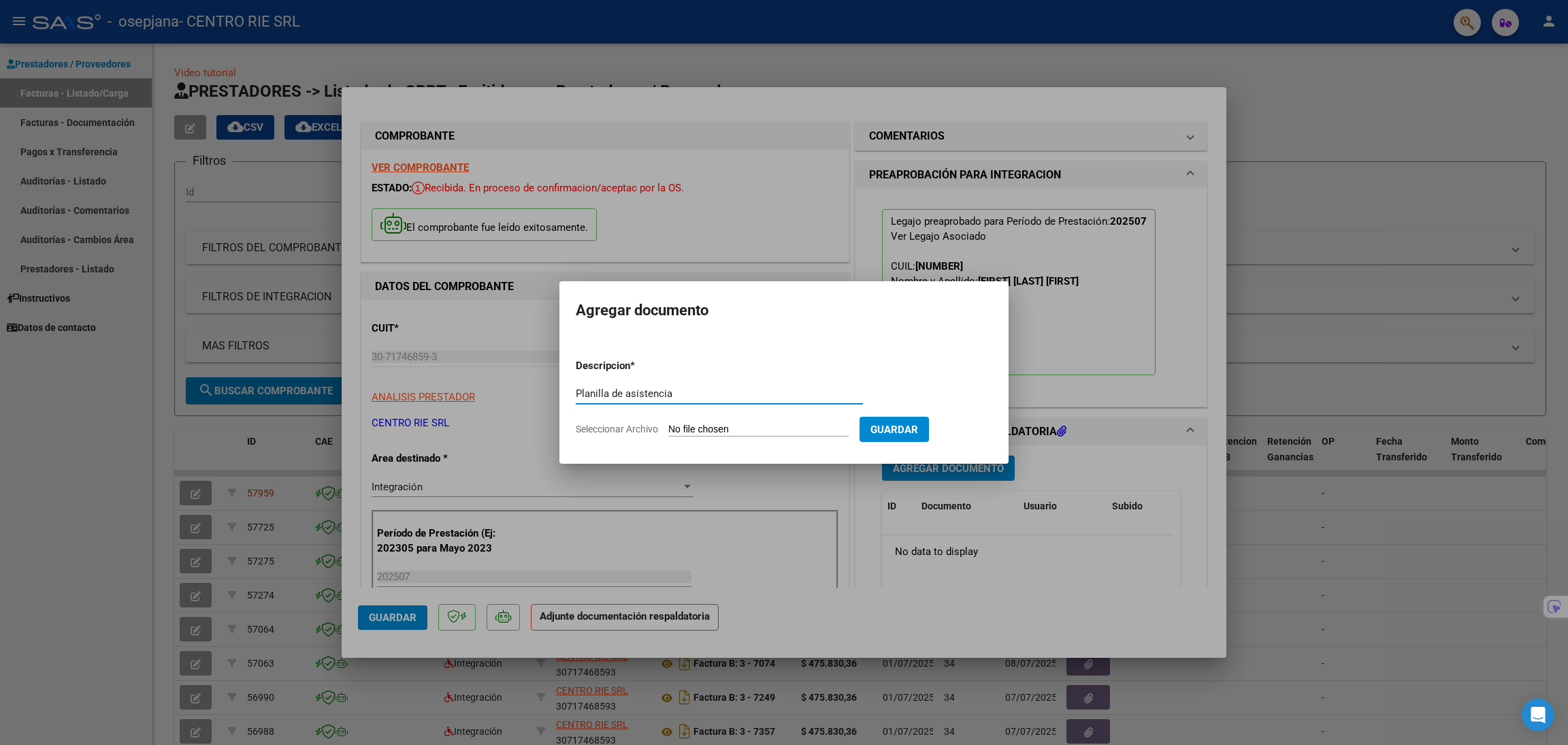 type on "Planilla de asistencia" 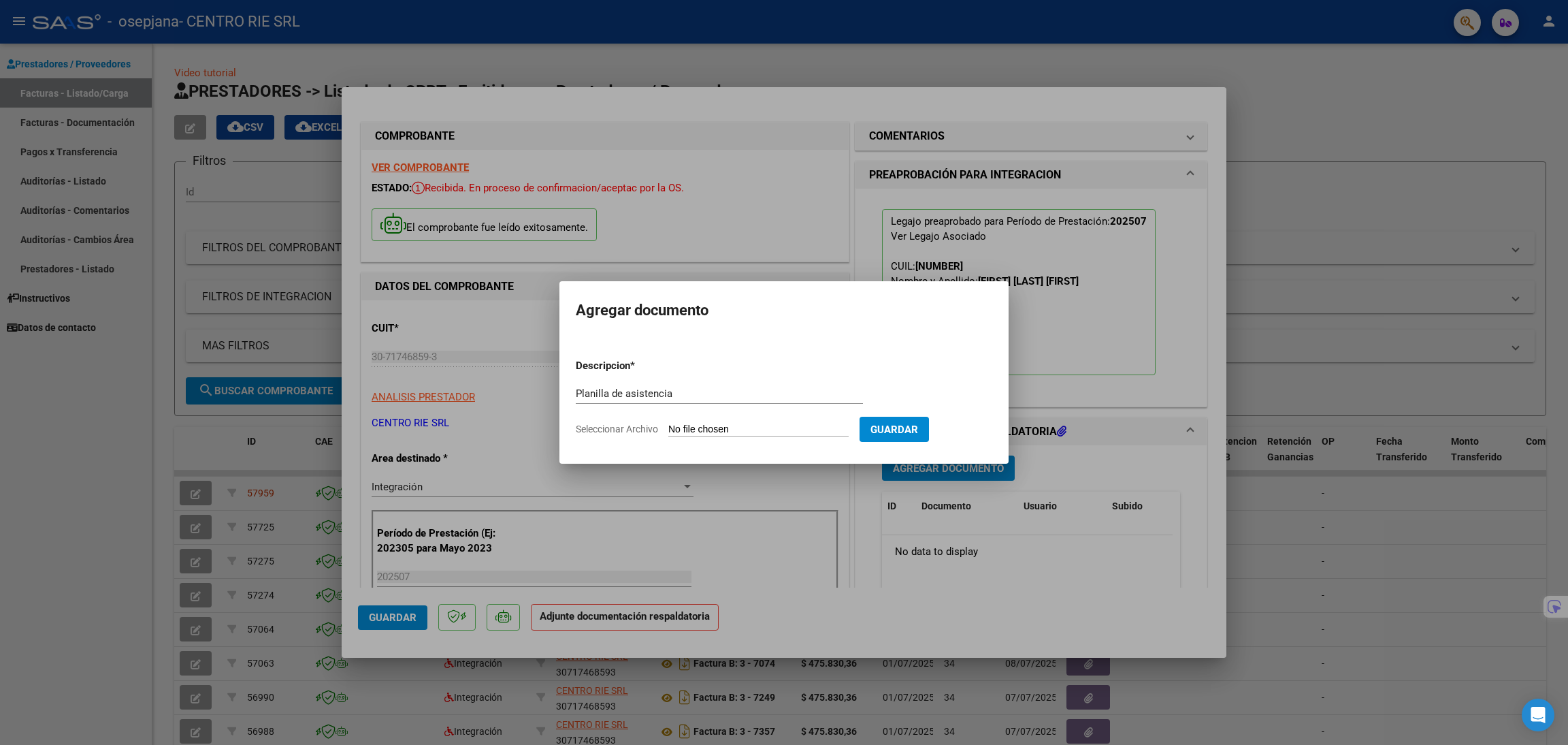 click on "Descripcion  *   Planilla de asistencia Escriba aquí una descripcion  Seleccionar Archivo Guardar" at bounding box center [784, 398] 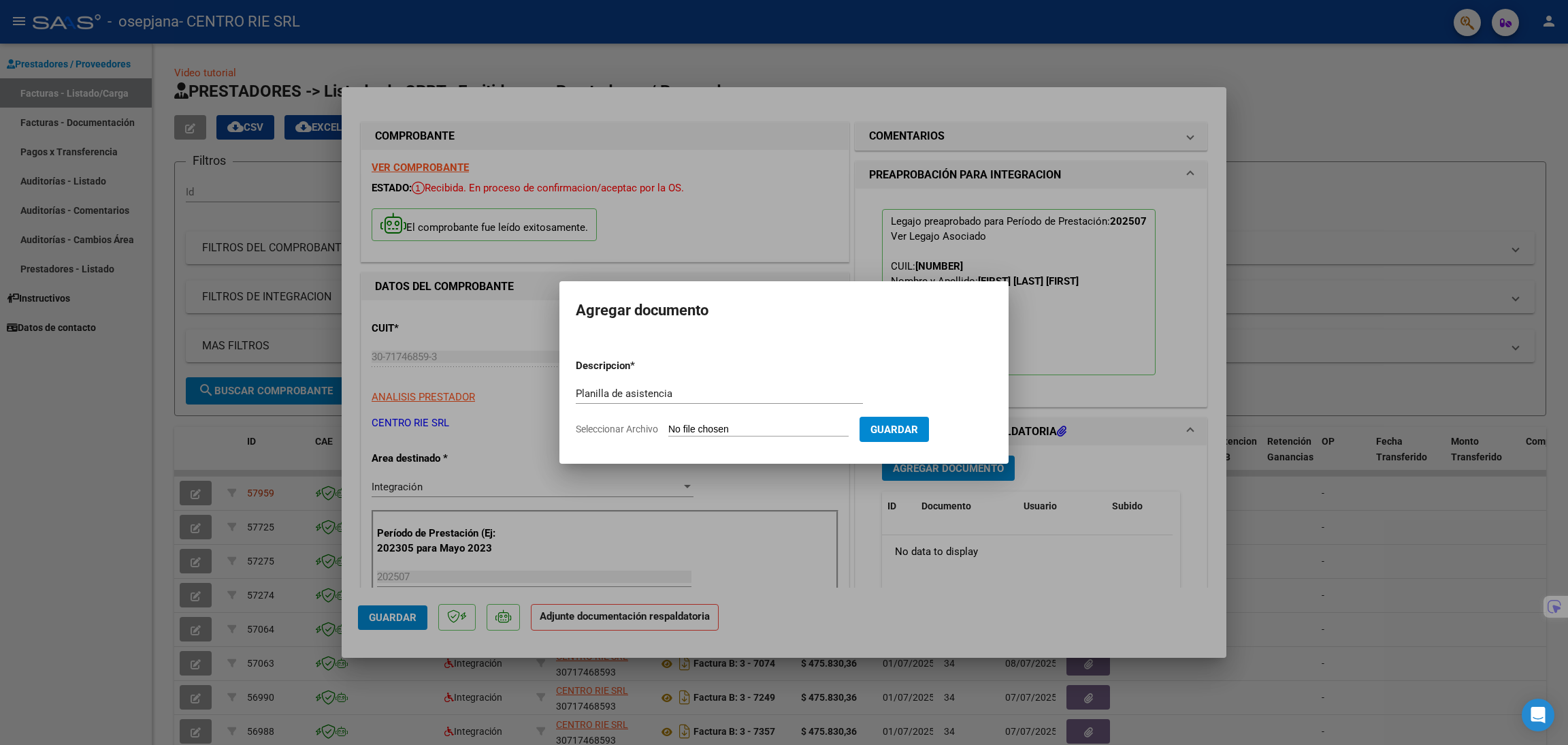 type on "C:\fakepath\2148 - Florentin Piedrabuena Amadeo.pdf" 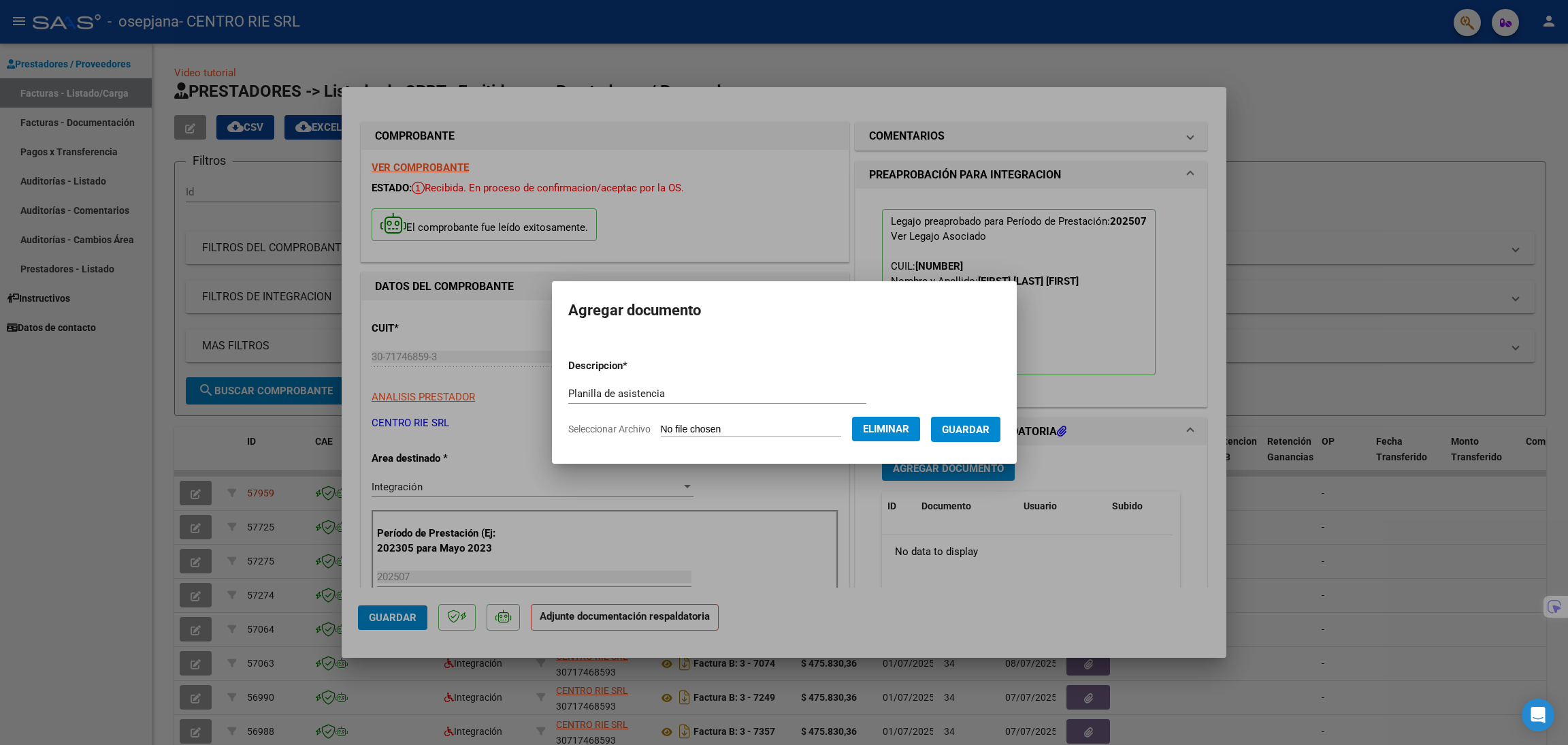 click on "Guardar" at bounding box center (966, 430) 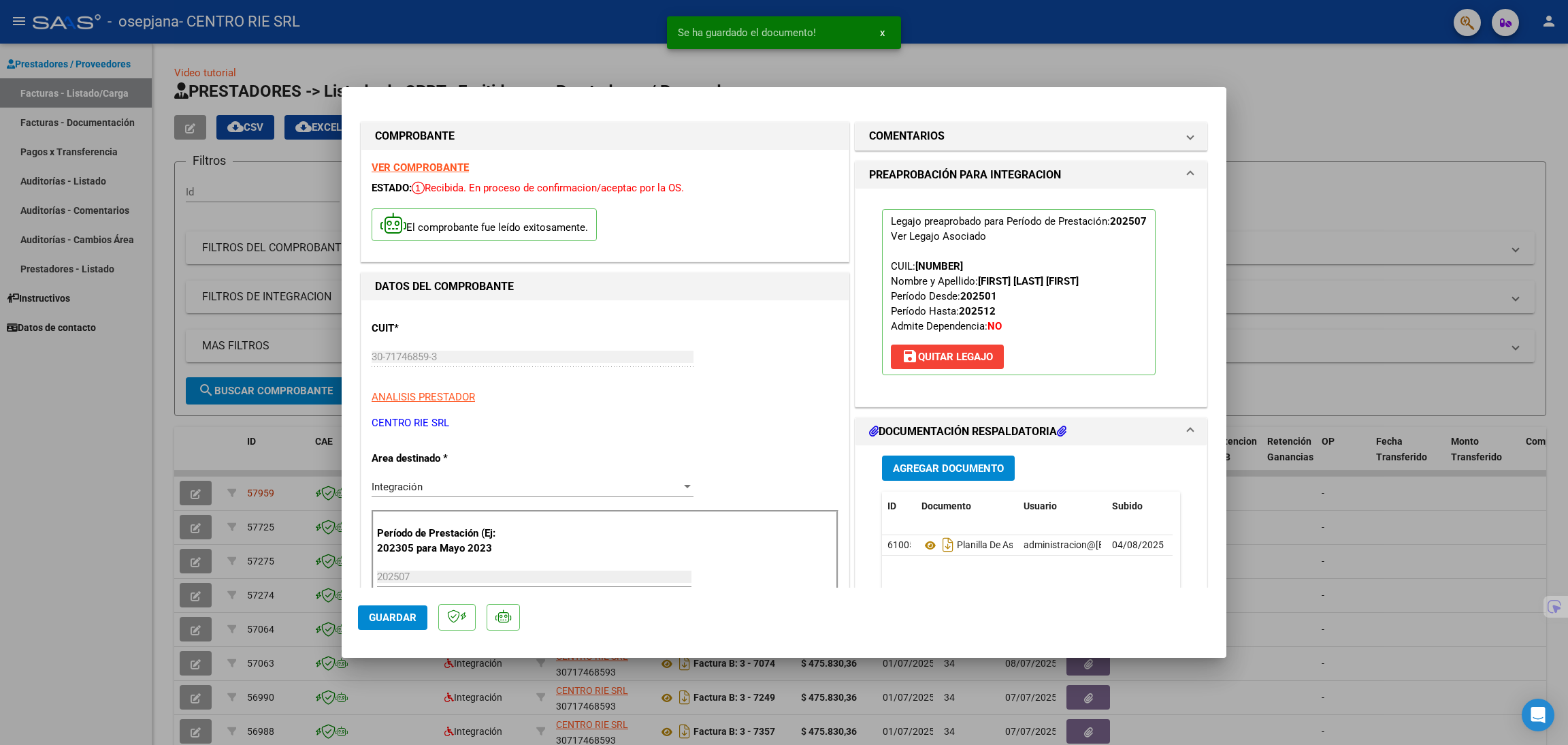 drag, startPoint x: 1186, startPoint y: 380, endPoint x: 1186, endPoint y: 514, distance: 134 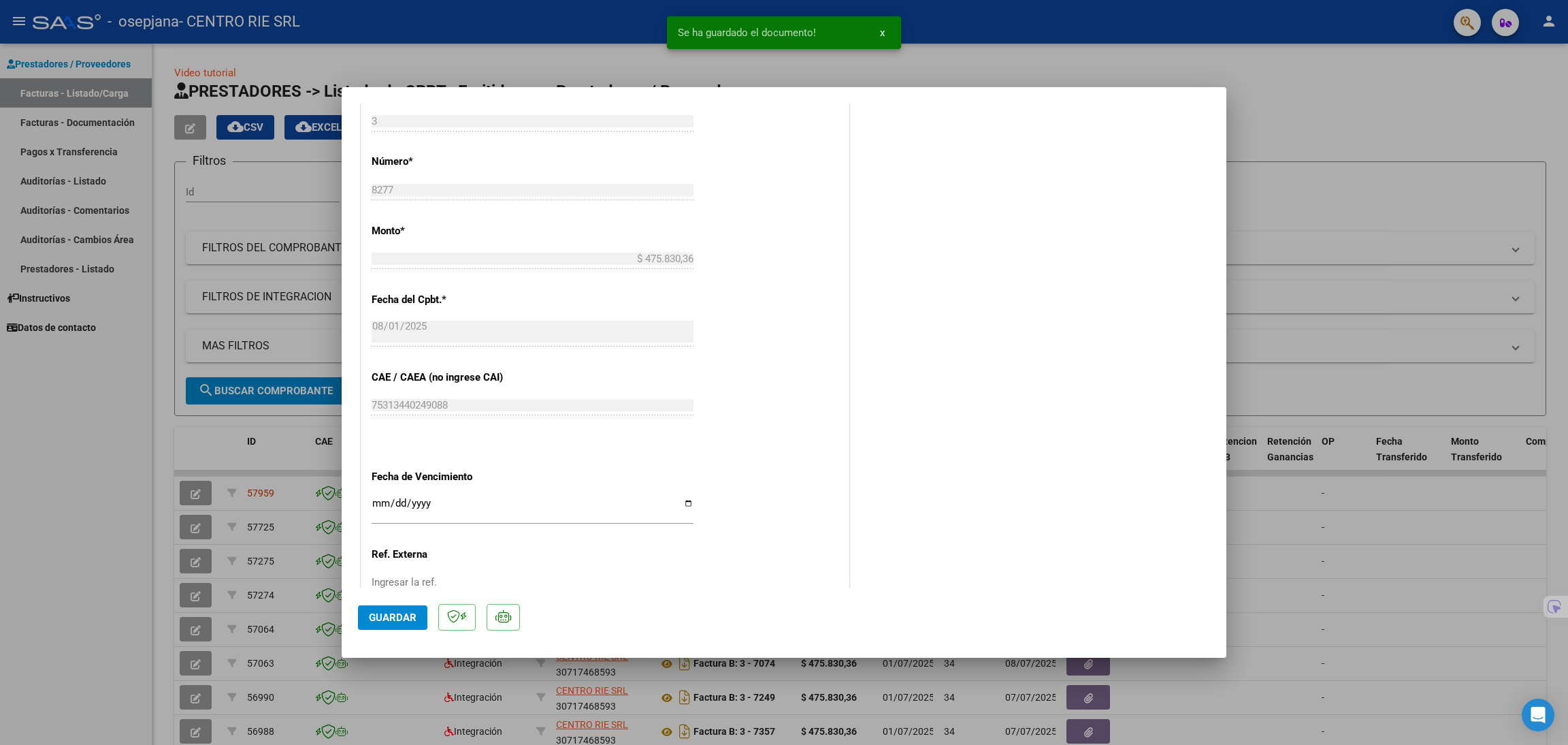 scroll, scrollTop: 735, scrollLeft: 0, axis: vertical 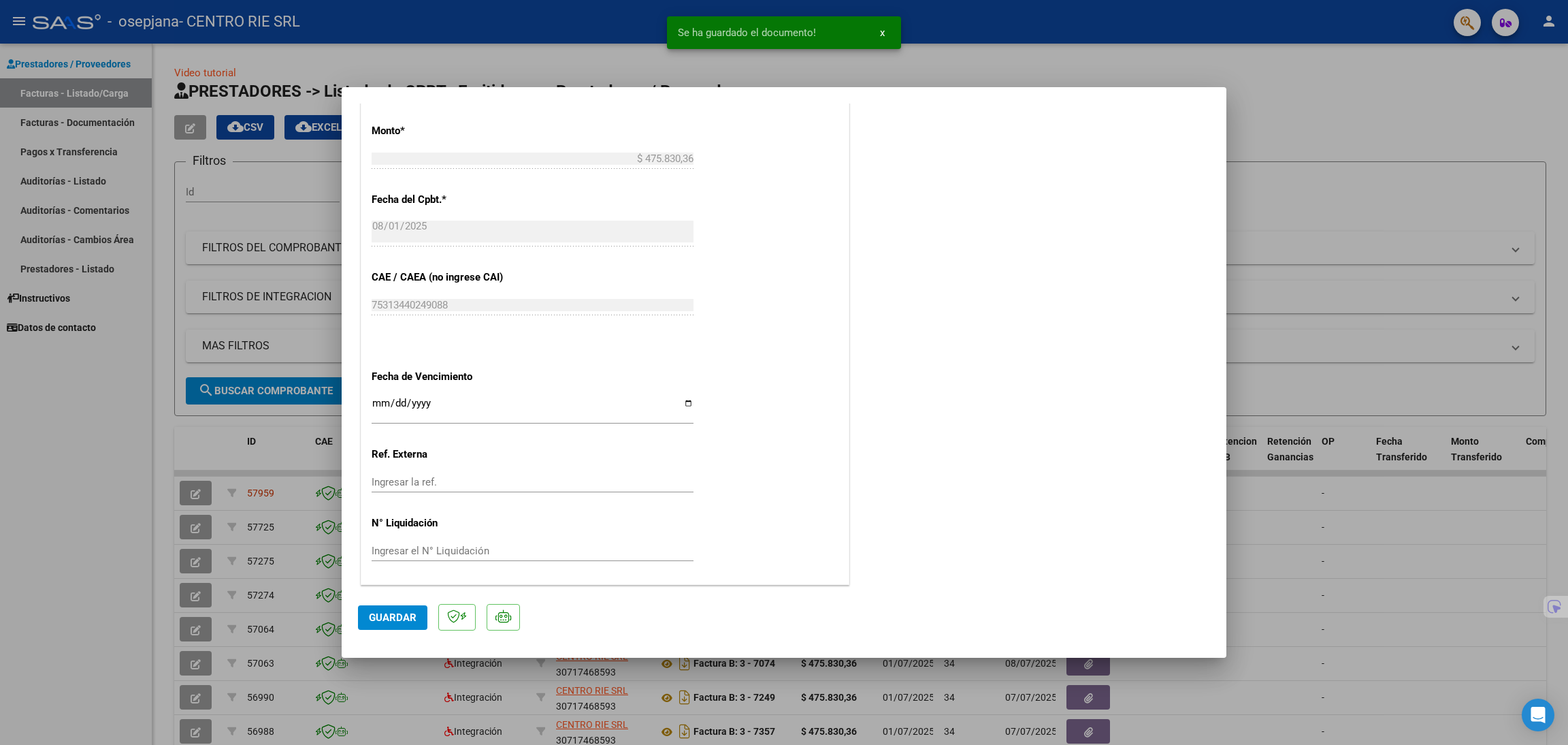 click on "Guardar" 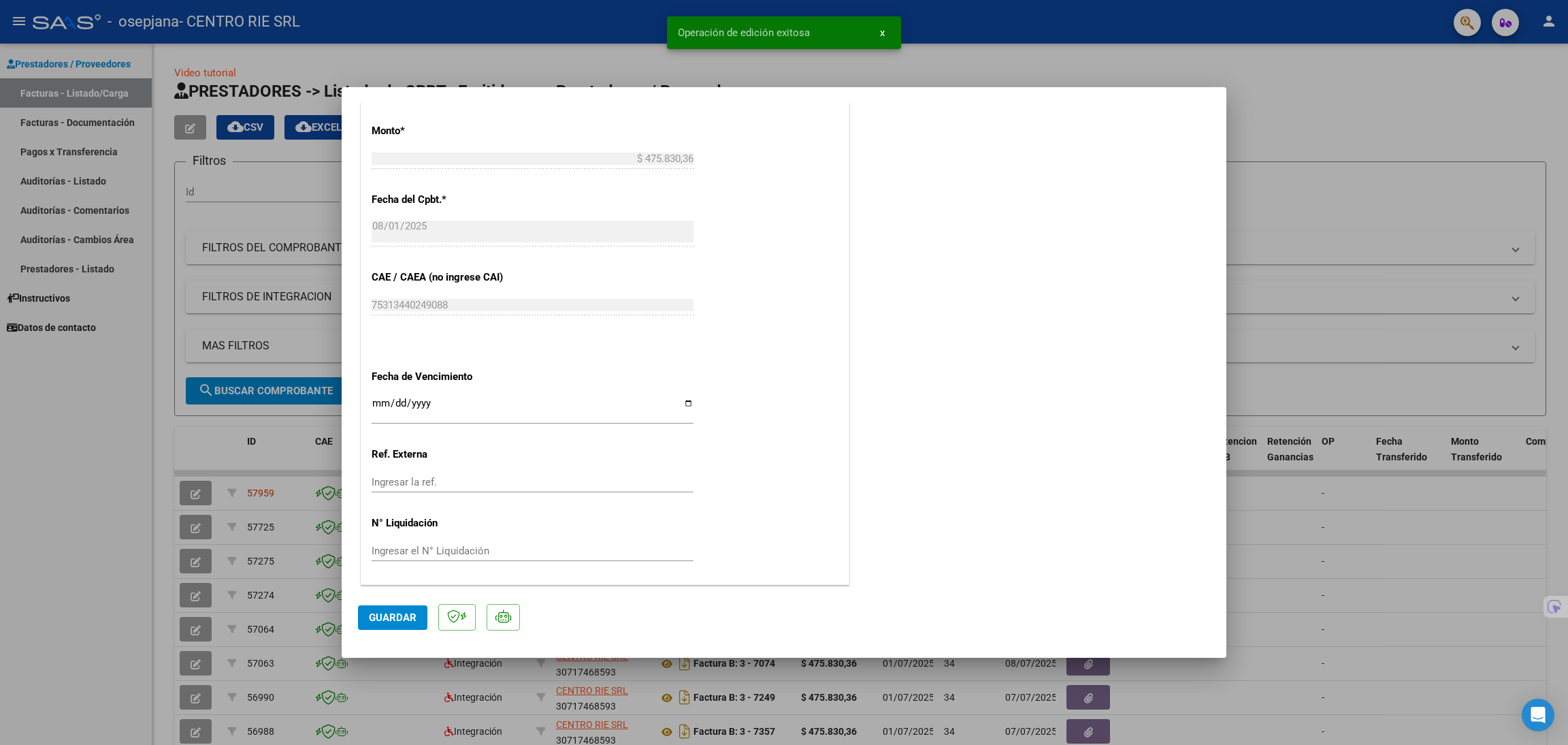 click at bounding box center (784, 372) 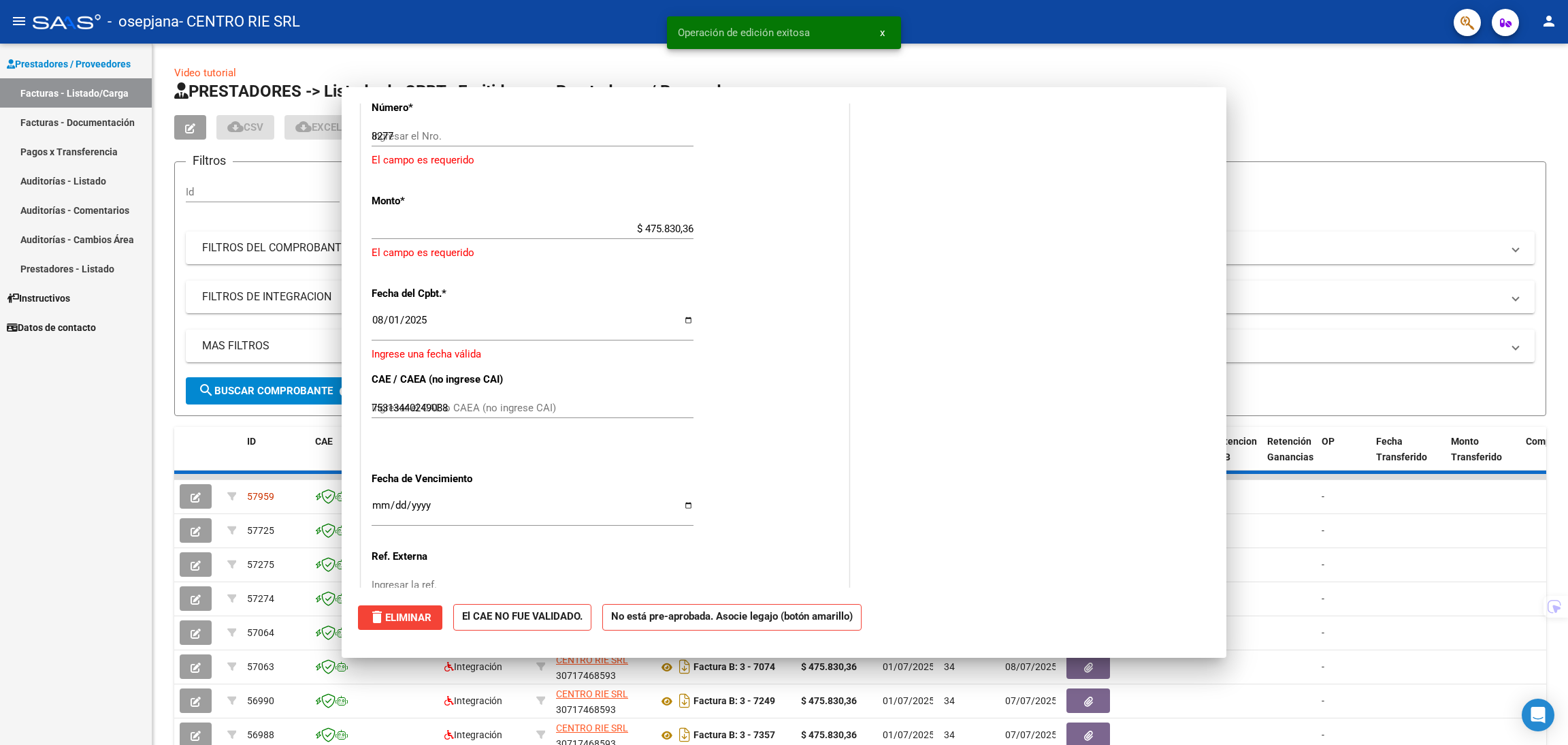 type 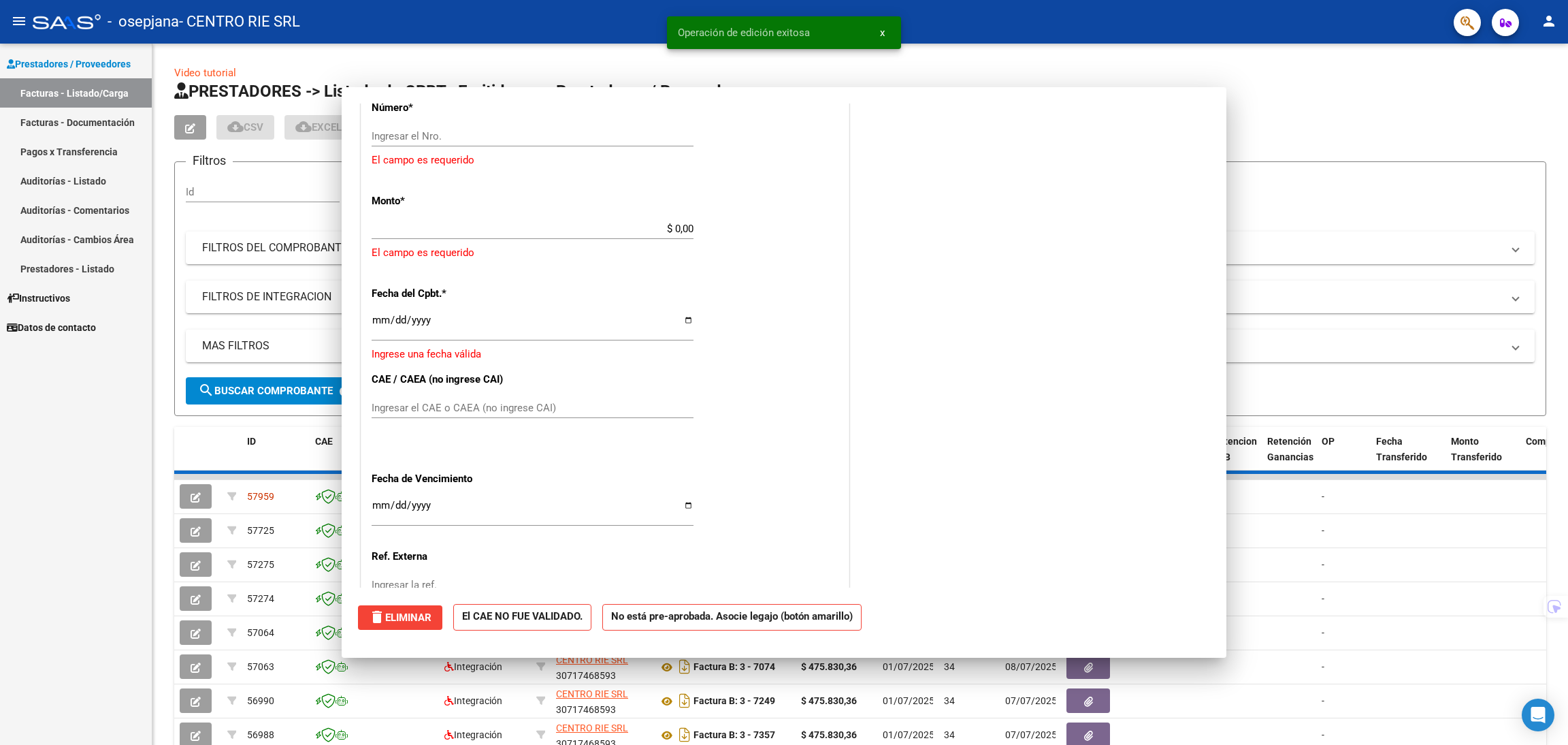 scroll, scrollTop: 782, scrollLeft: 0, axis: vertical 